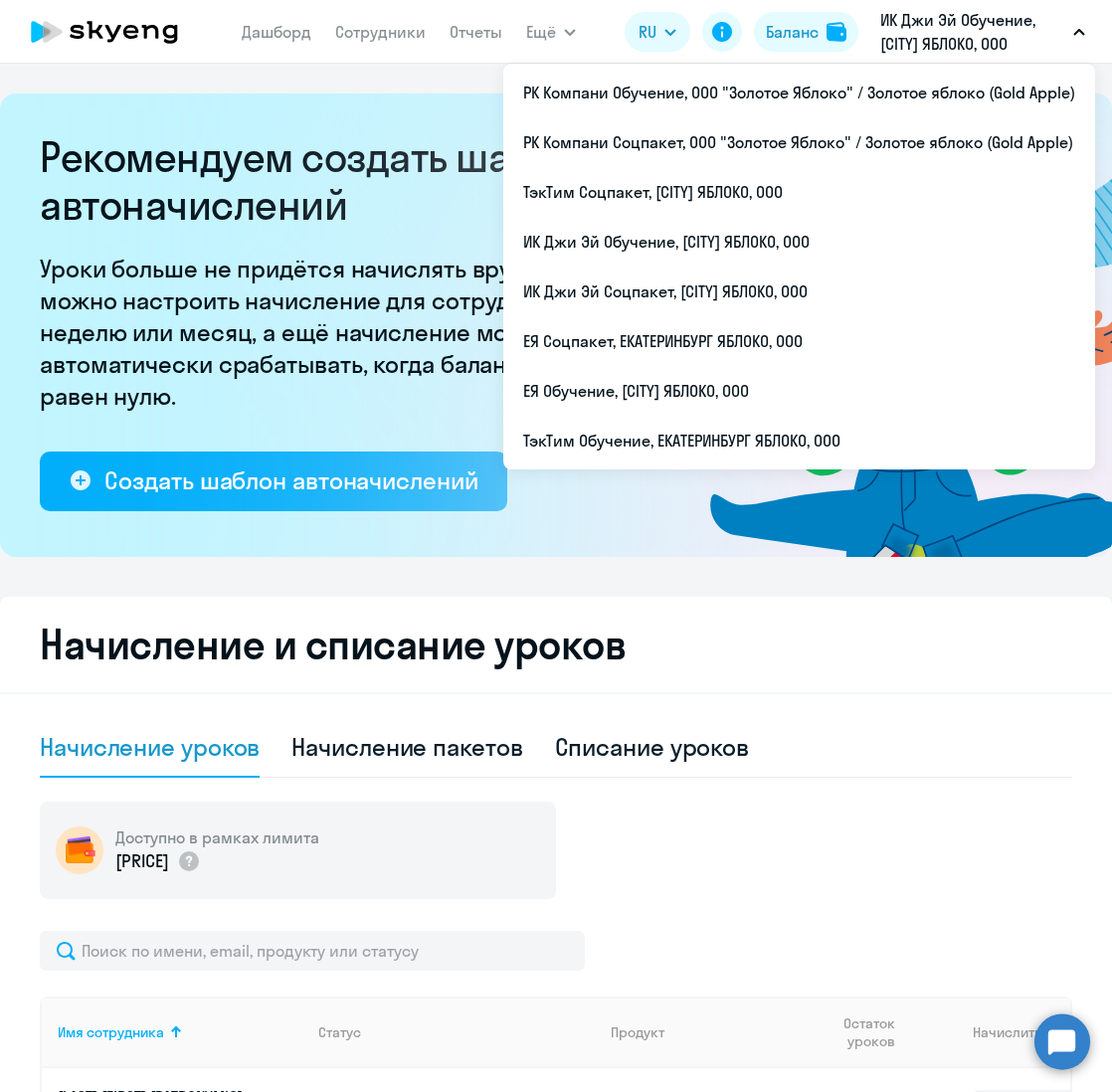 select on "10" 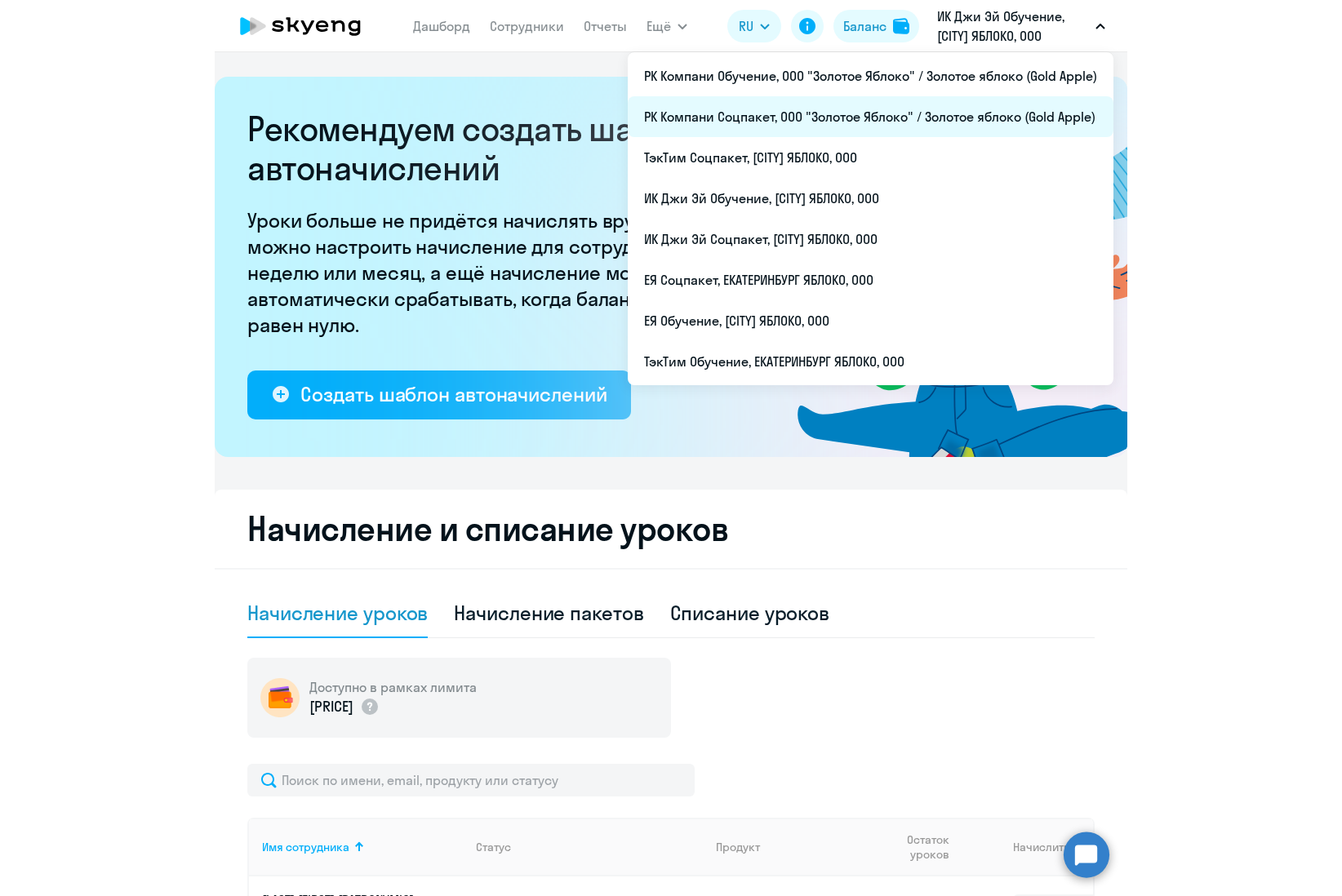 scroll, scrollTop: 0, scrollLeft: 0, axis: both 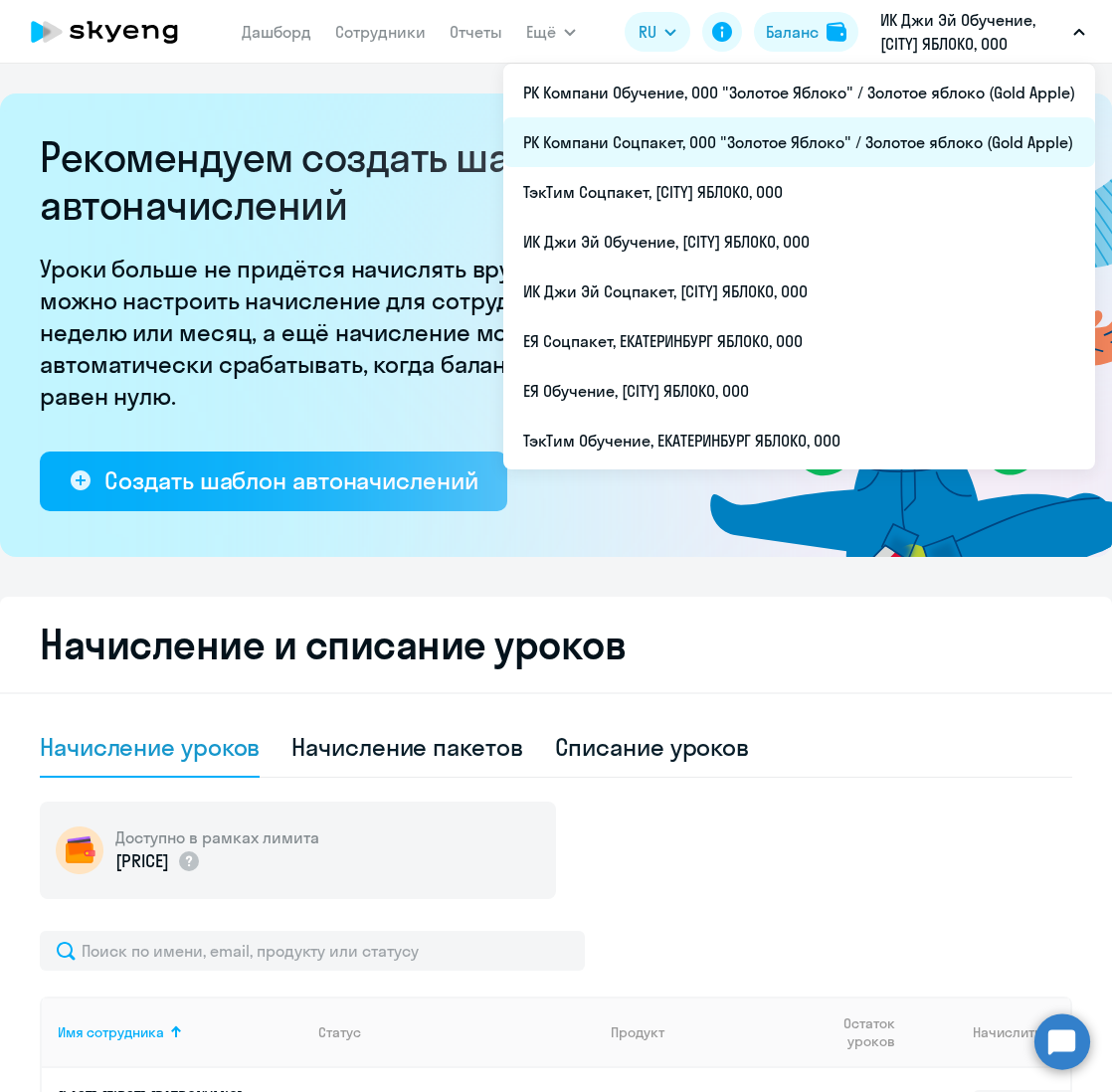 click on "РК Компани Соцпакет, ООО "Золотое Яблоко" / Золотое яблоко (Gold Apple)" at bounding box center (799, 142) 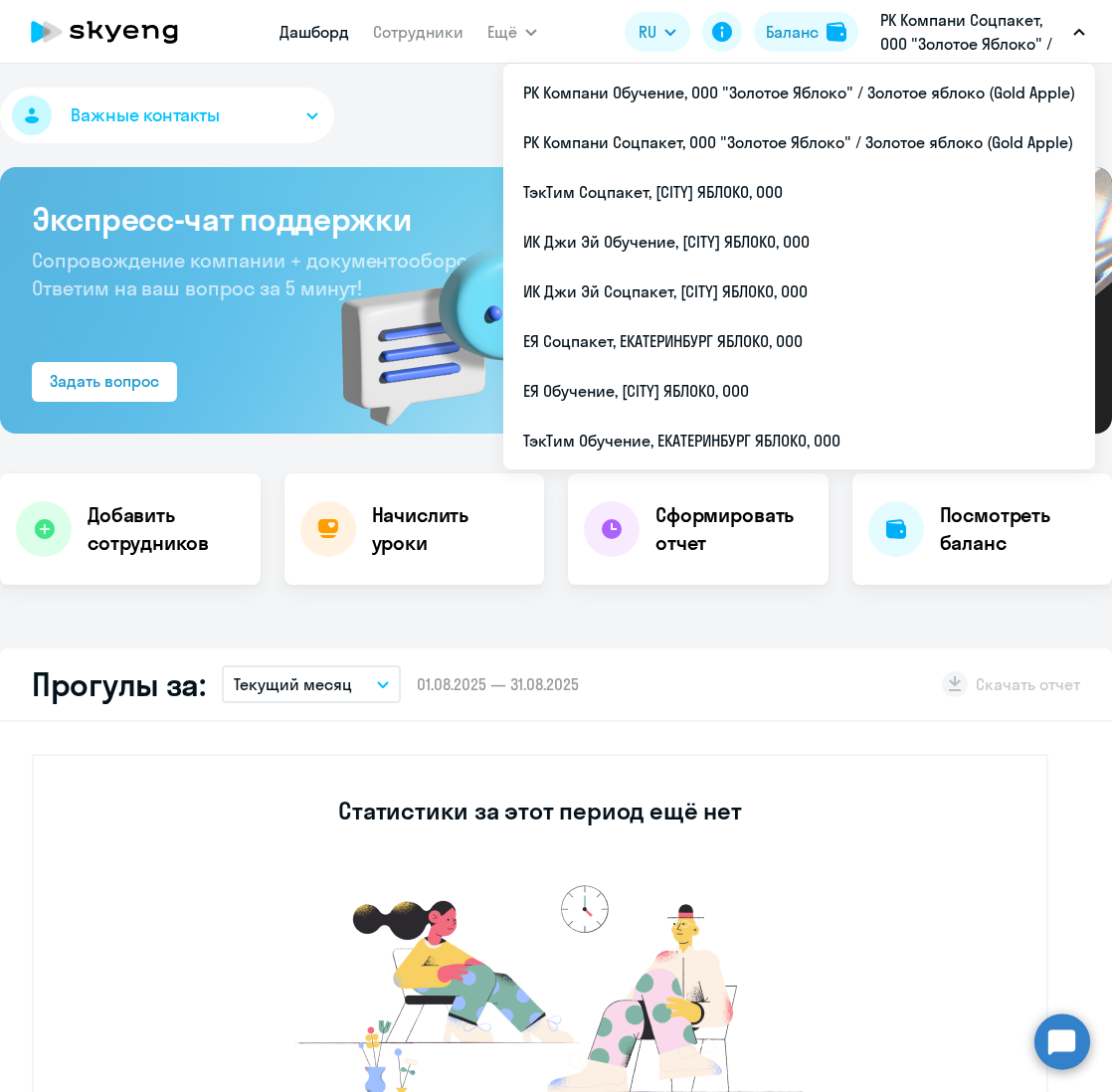 select on "30" 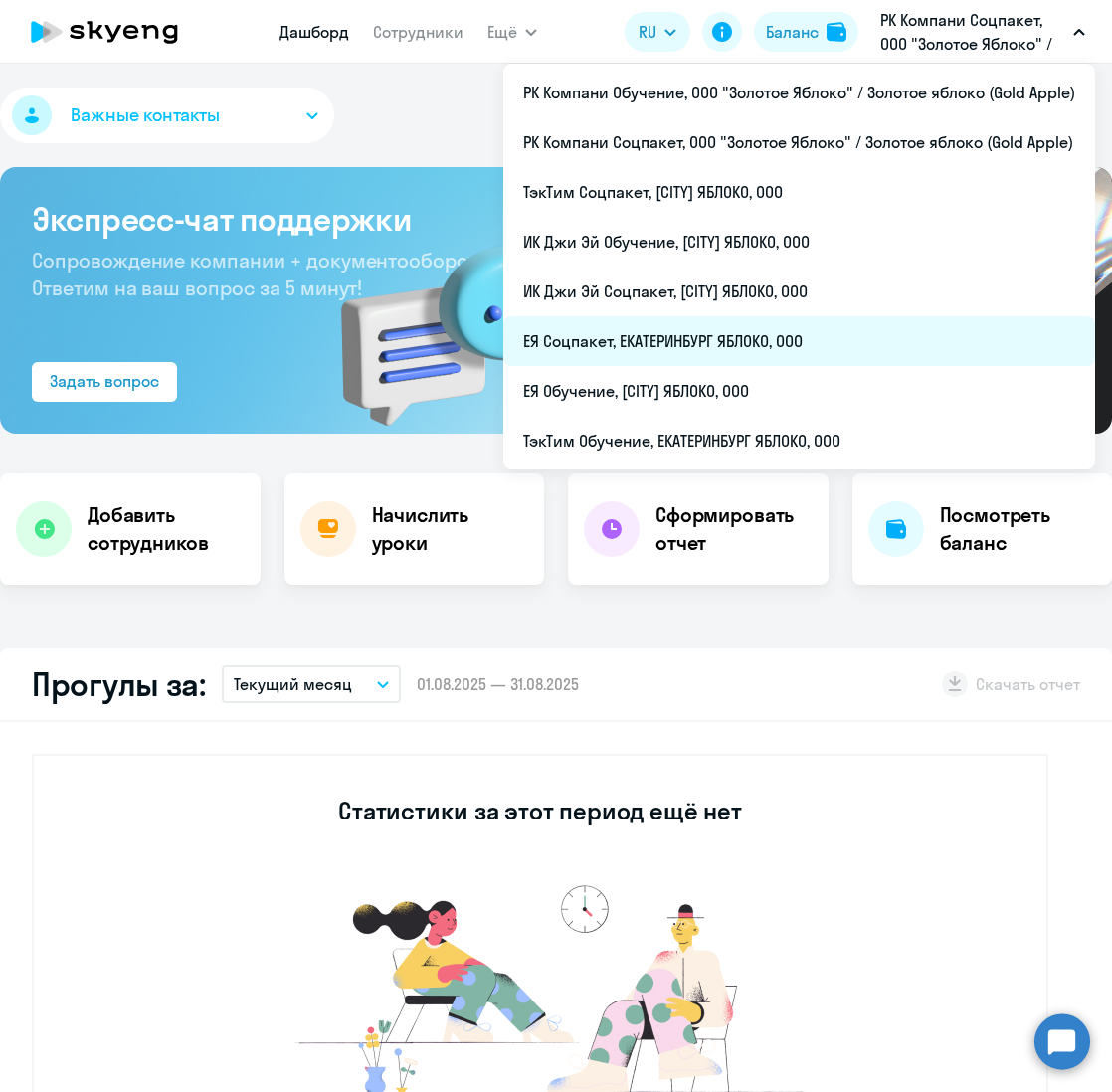 click on "ЕЯ Соцпакет, ЕКАТЕРИНБУРГ ЯБЛОКО, ООО" at bounding box center [799, 341] 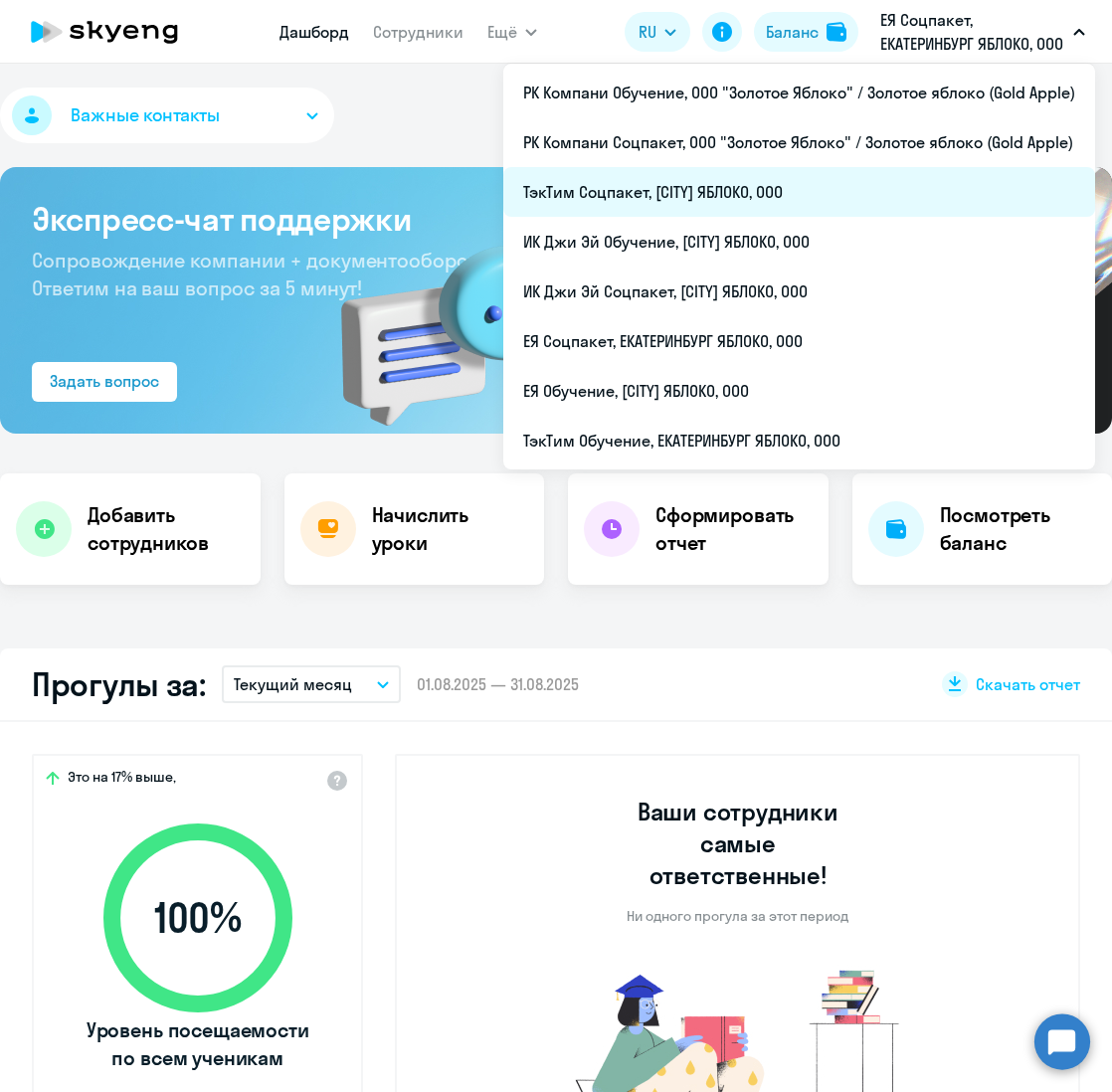click on "ТэкТим Соцпакет, [CITY] ЯБЛОКО, ООО" at bounding box center (799, 192) 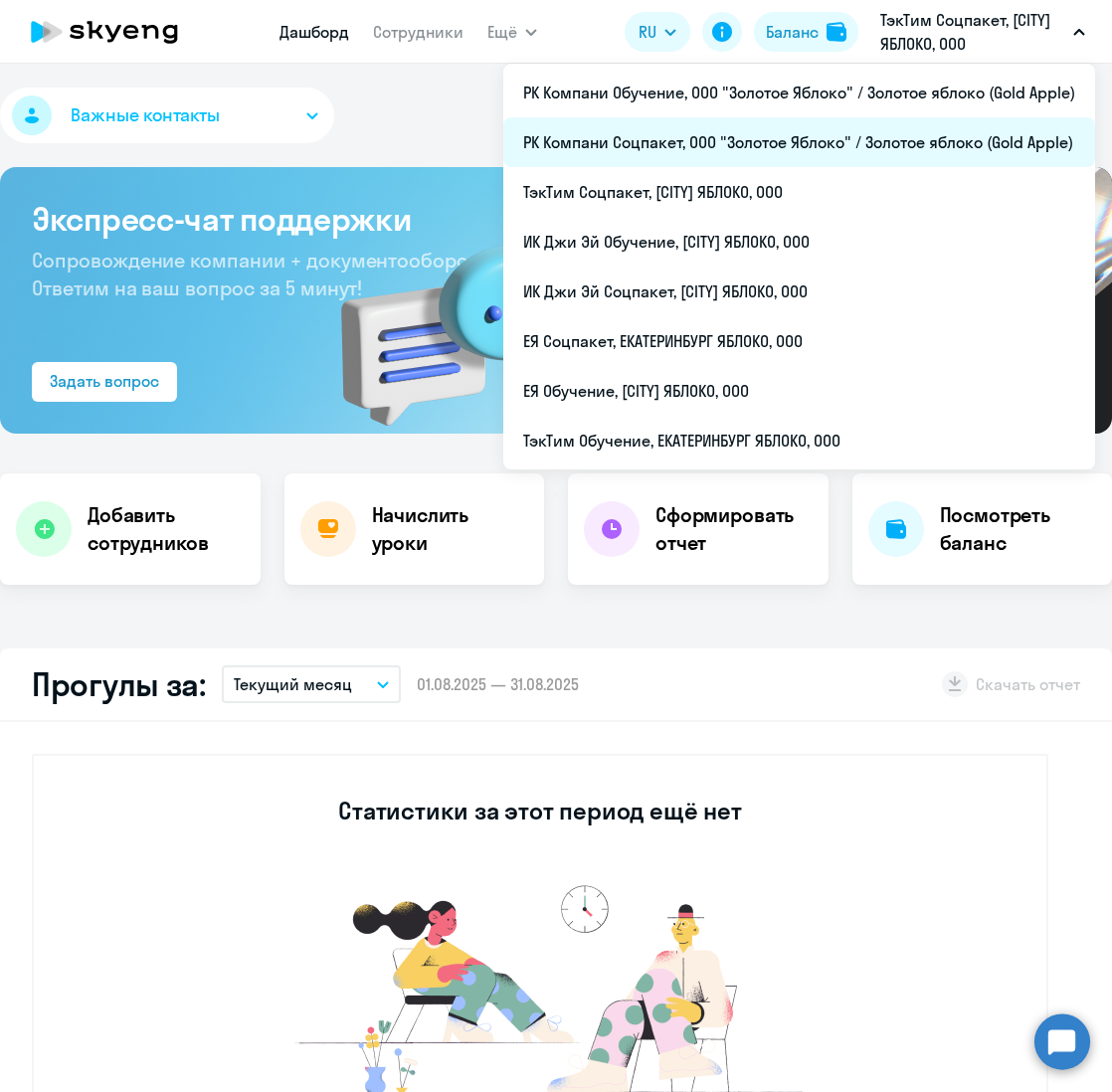 select on "30" 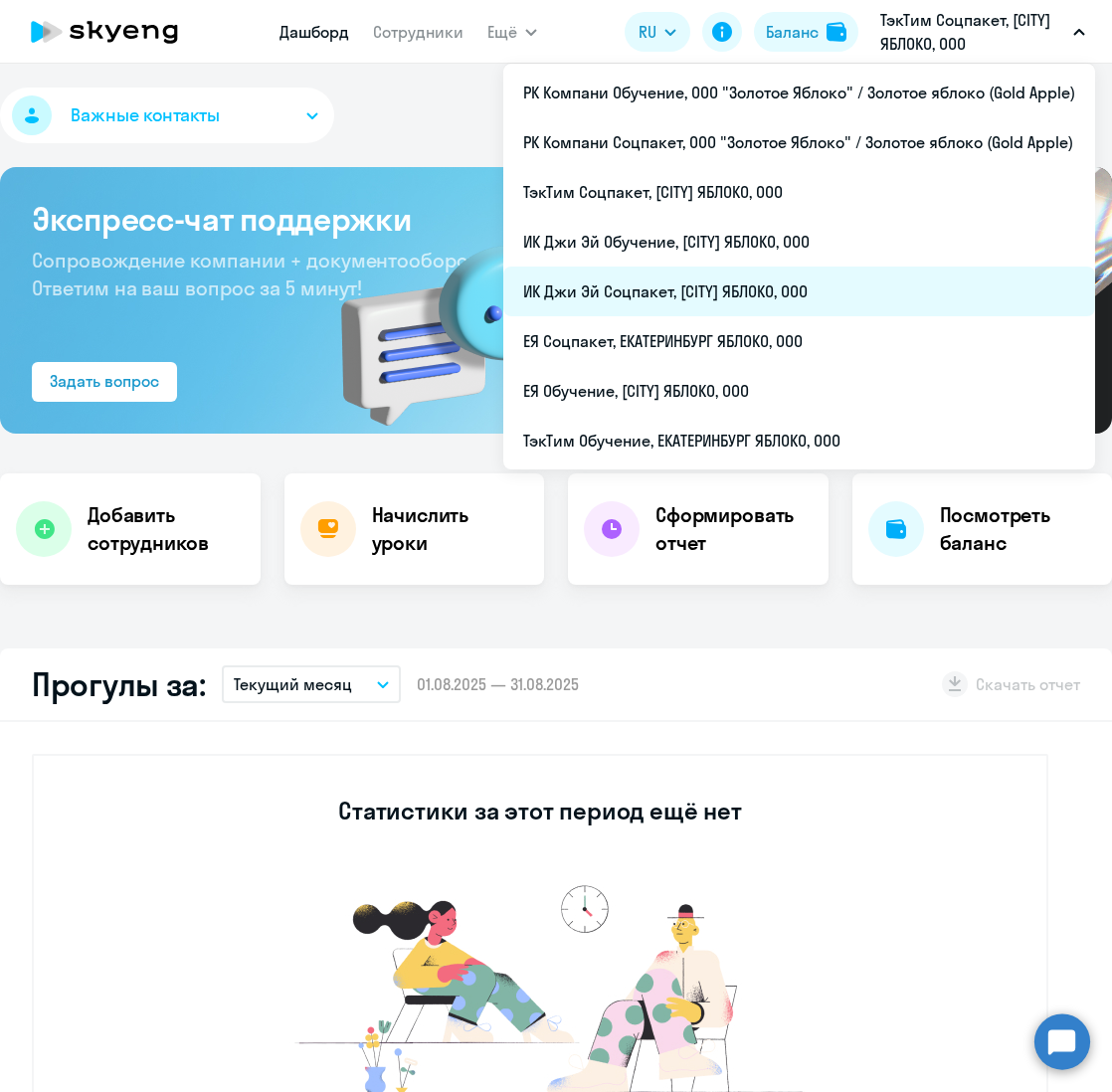 click on "ИК Джи Эй Соцпакет, [CITY] ЯБЛОКО, ООО" at bounding box center (799, 291) 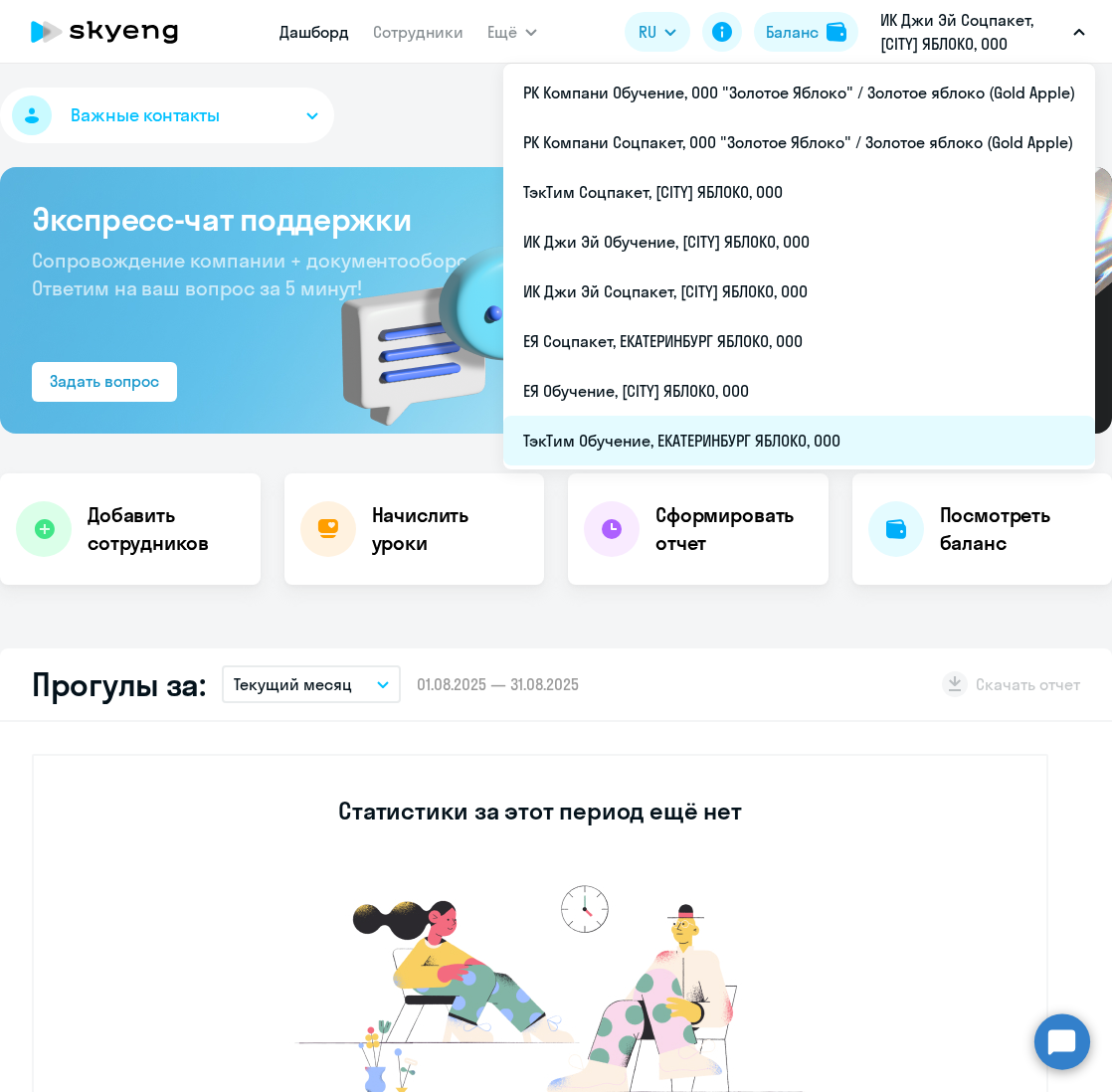 select on "30" 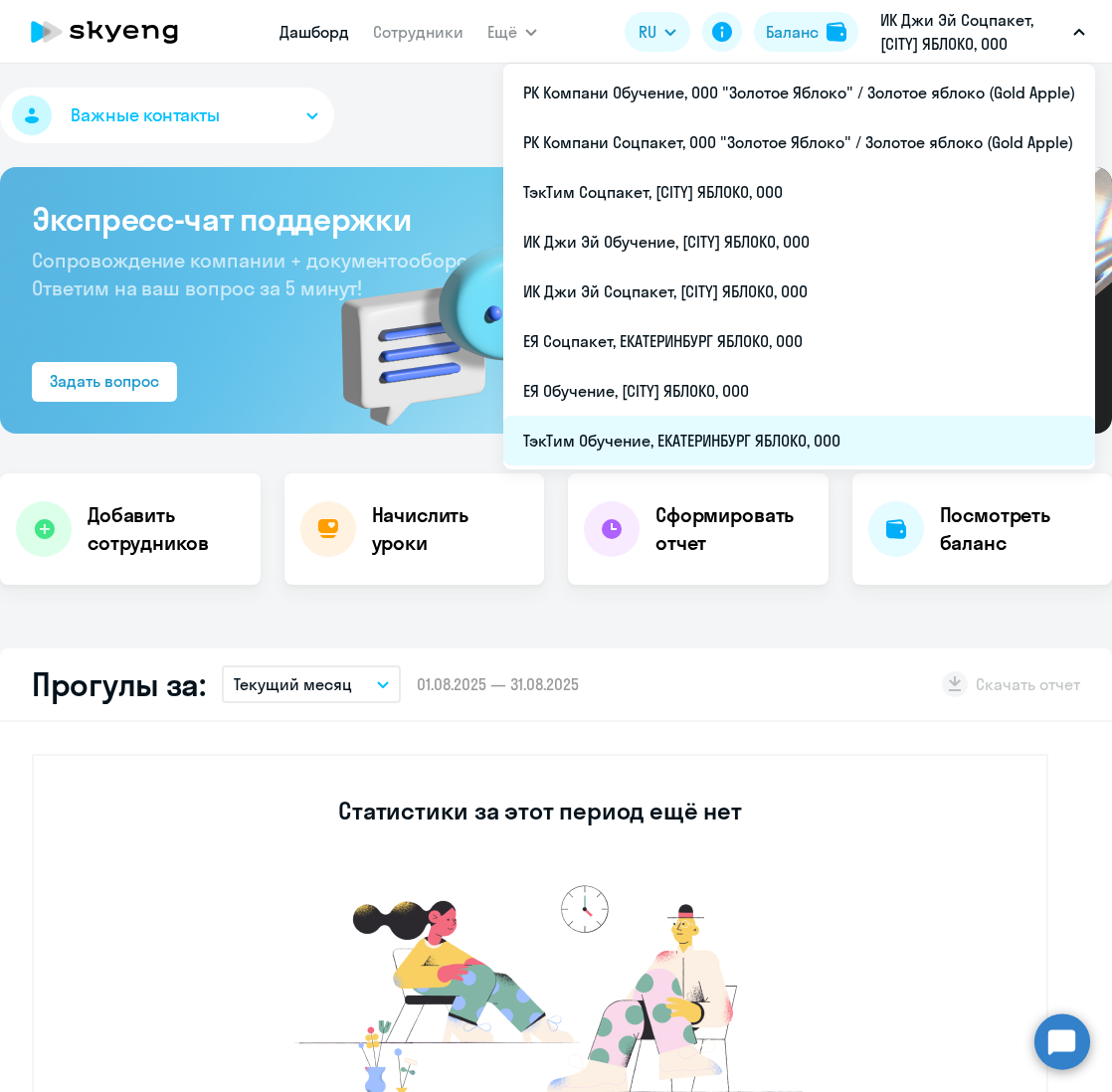 click on "ТэкТим Обучение, ЕКАТЕРИНБУРГ ЯБЛОКО, ООО" at bounding box center [799, 441] 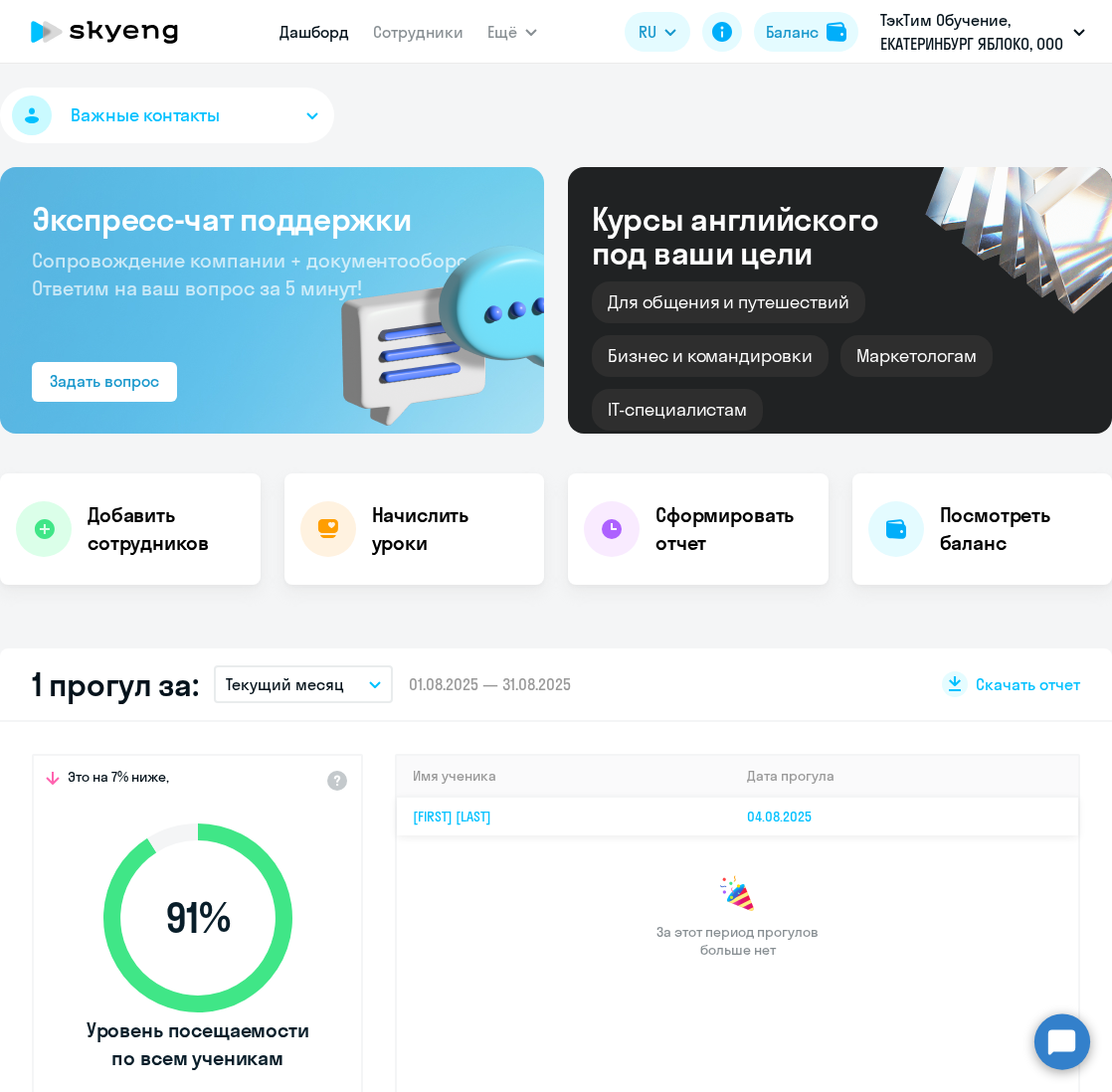 click on "[FIRST] [LAST]" 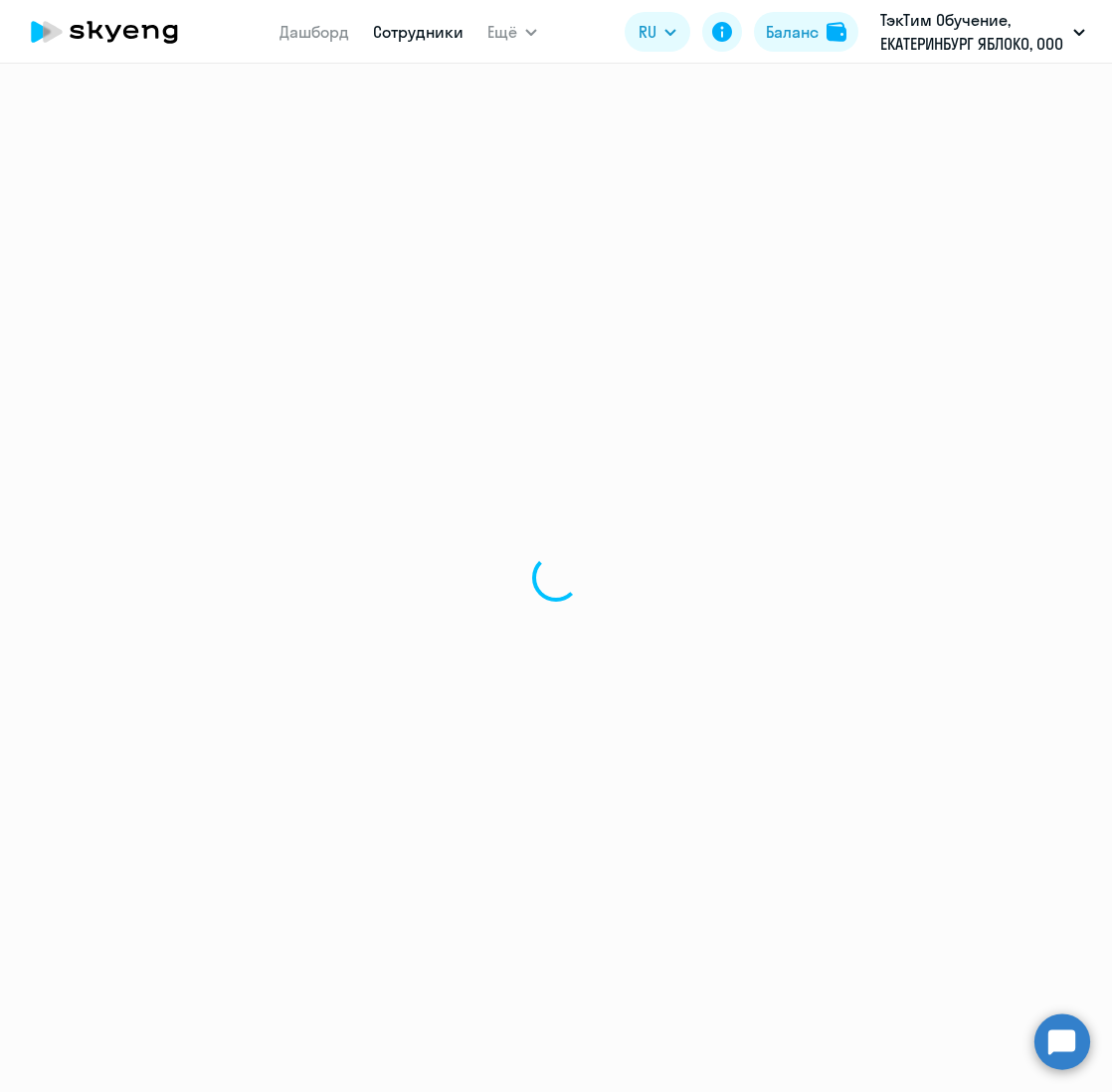 select on "english" 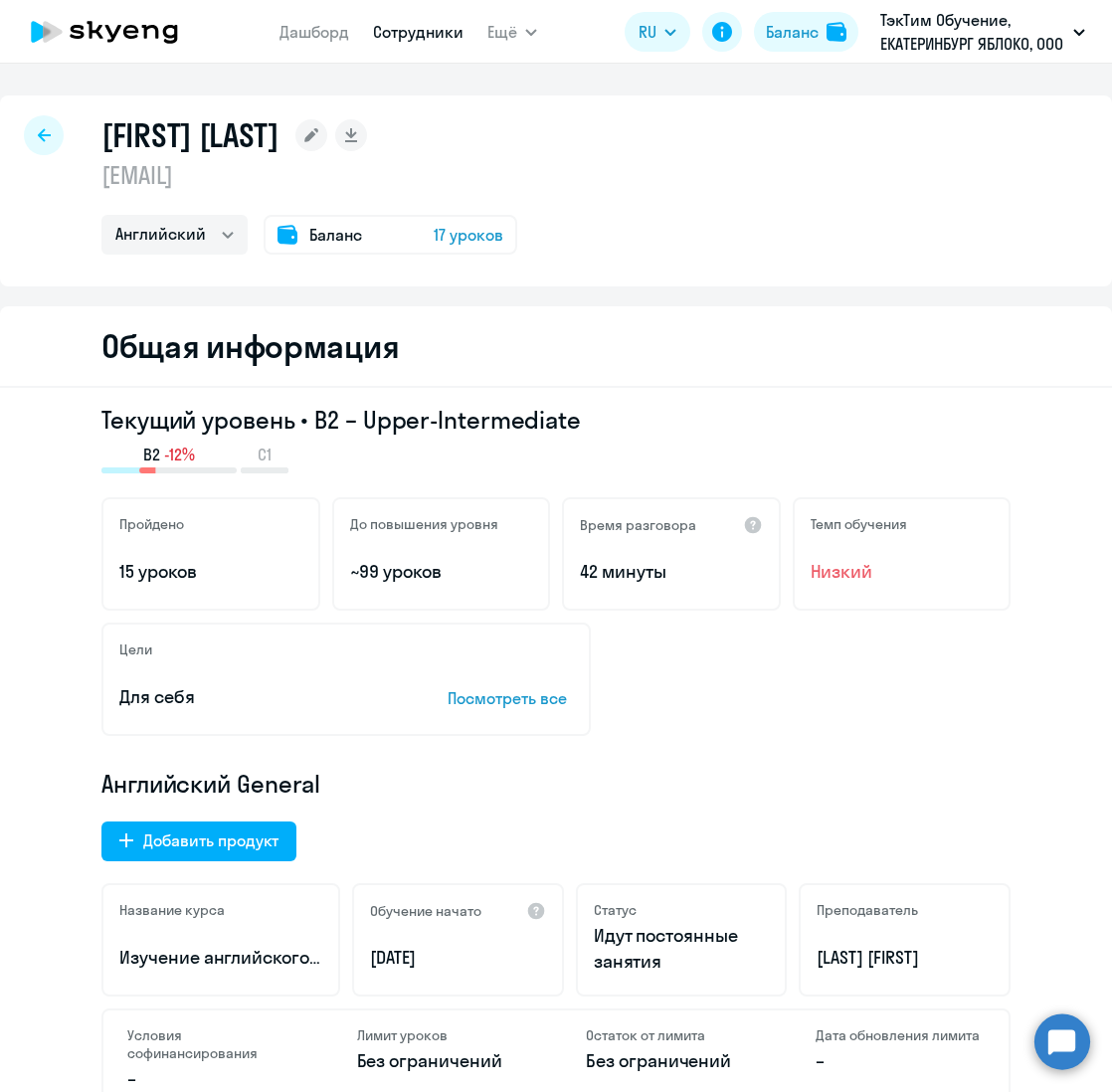 click 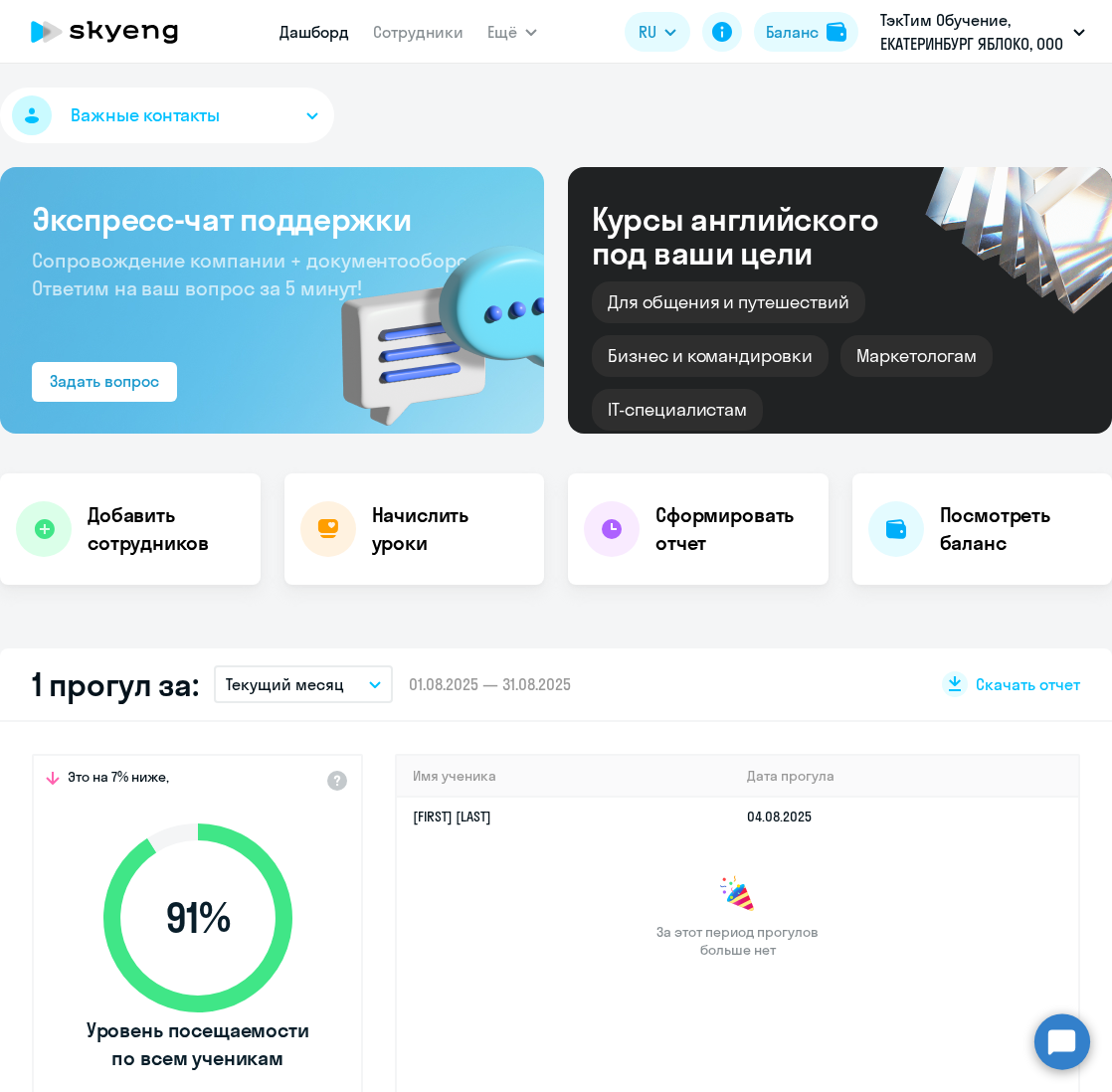 select on "30" 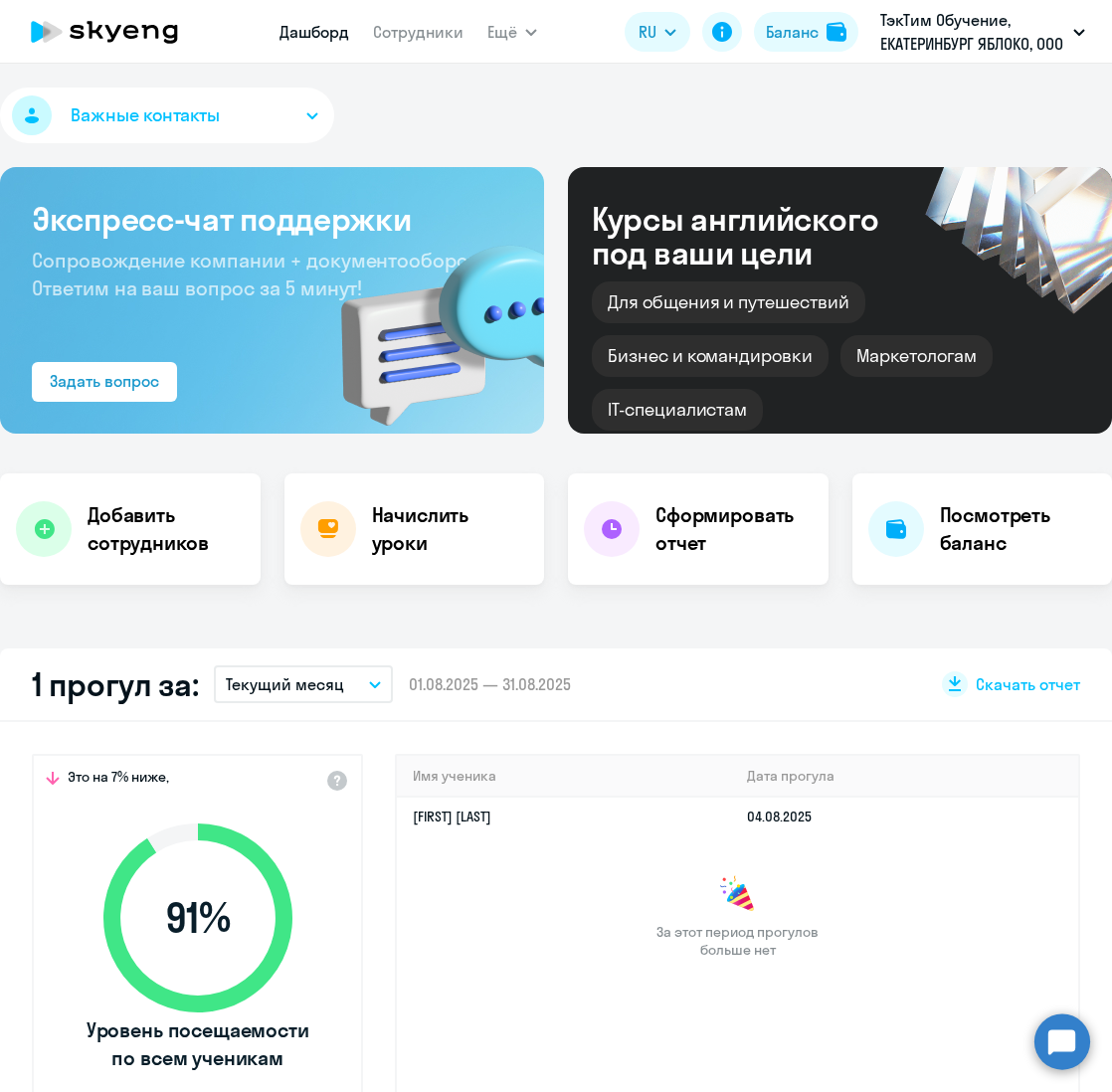click on "Это на 7% ниже,
91  %  Уровень посещаемости по всем ученикам  Имя ученика Дата прогула  Екатерина Тенсина   [DATE]  За этот период прогулов больше нет" 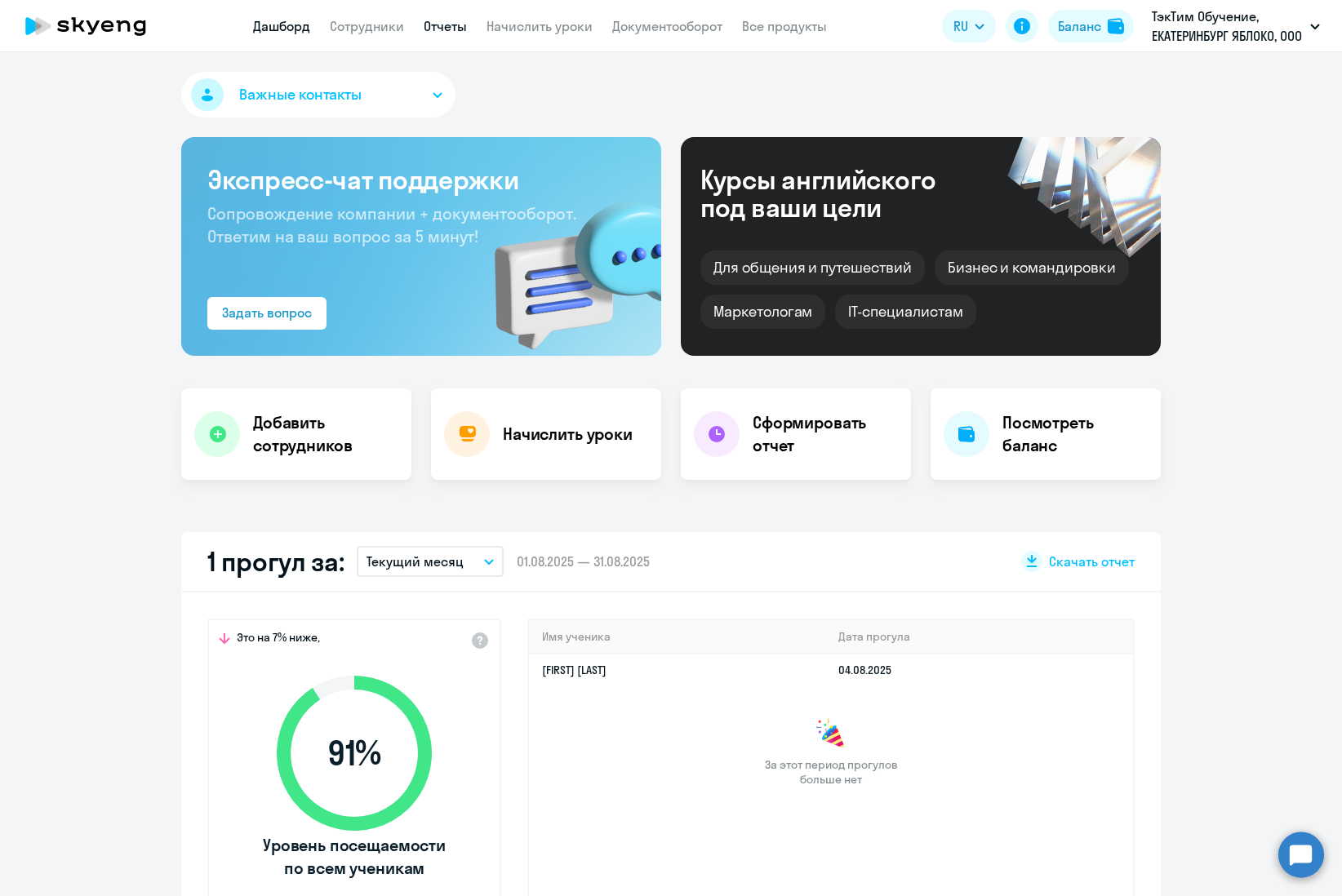 click on "Отчеты" at bounding box center (445, 26) 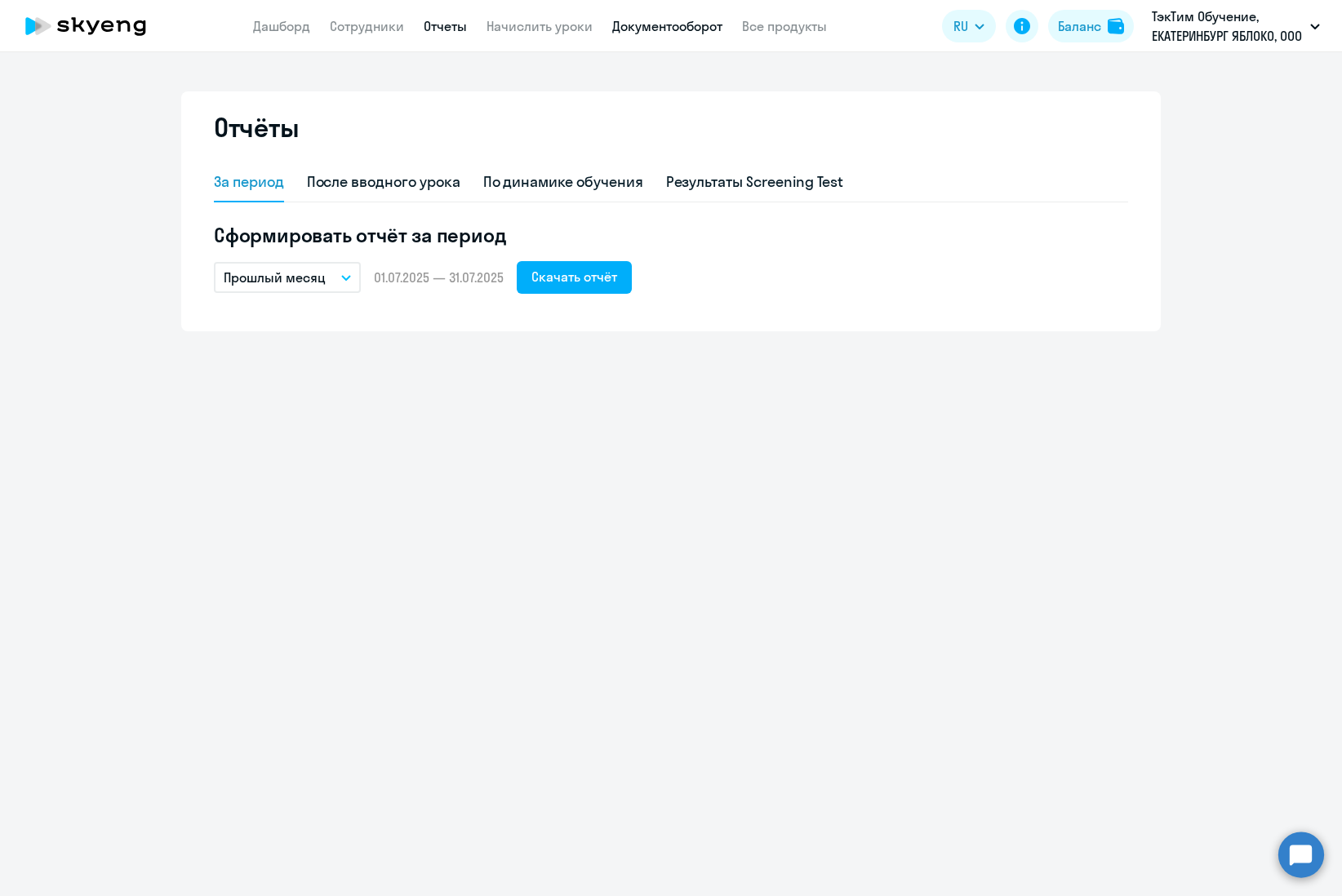 click on "Документооборот" at bounding box center [667, 26] 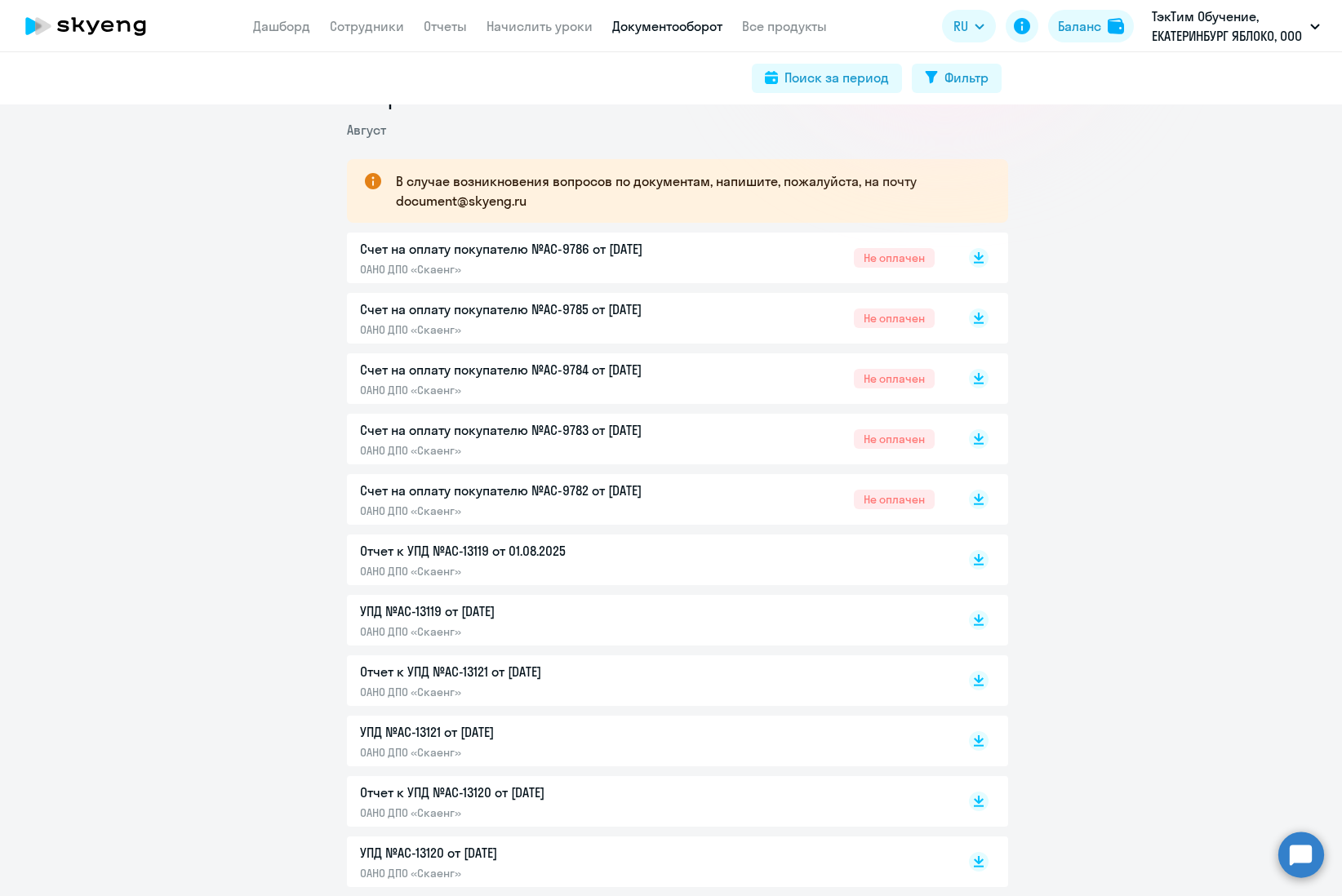 scroll, scrollTop: 163, scrollLeft: 0, axis: vertical 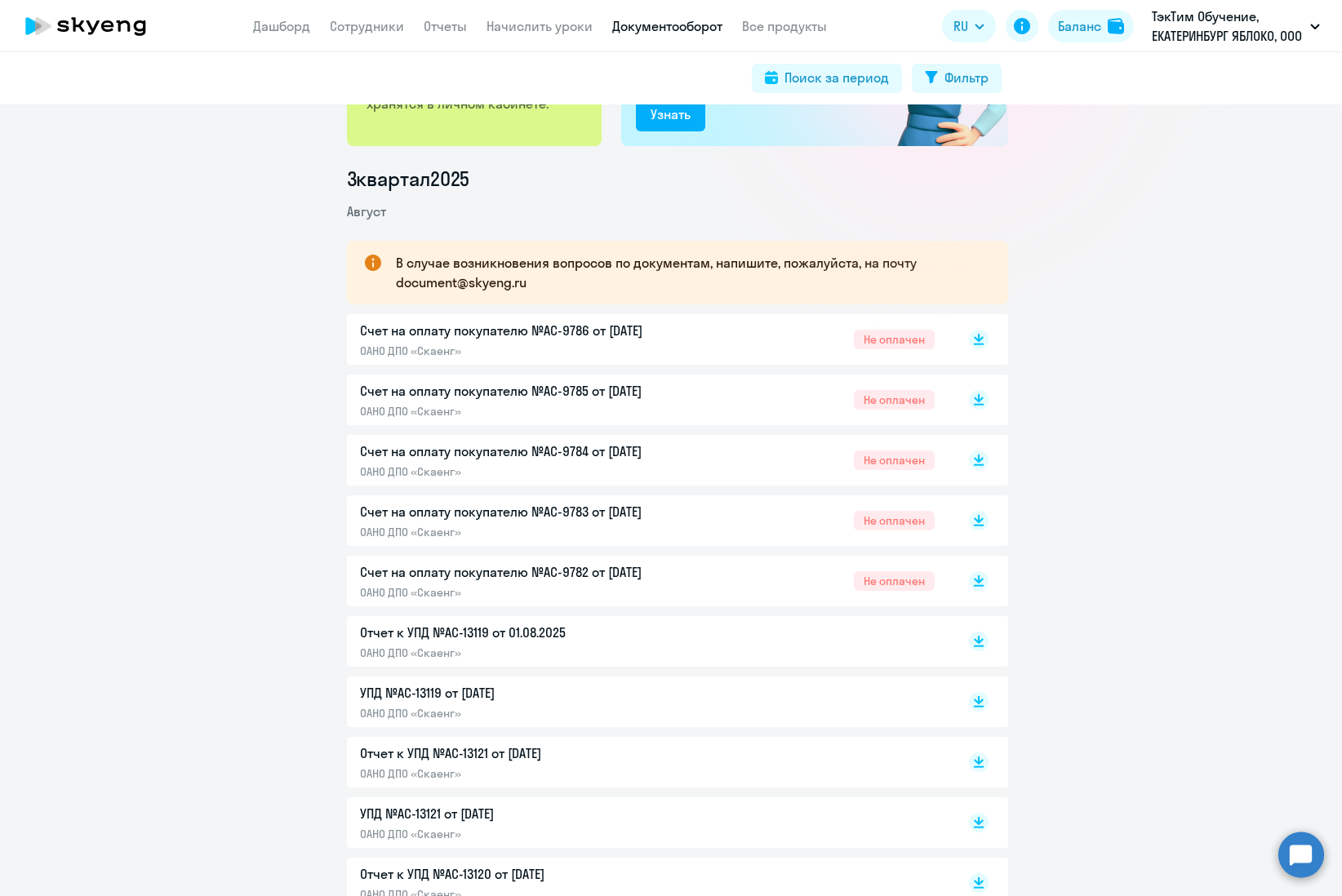 click on "В случае возникновения вопросов по документам, напишите, пожалуйста, на почту document@skyeng.ru" 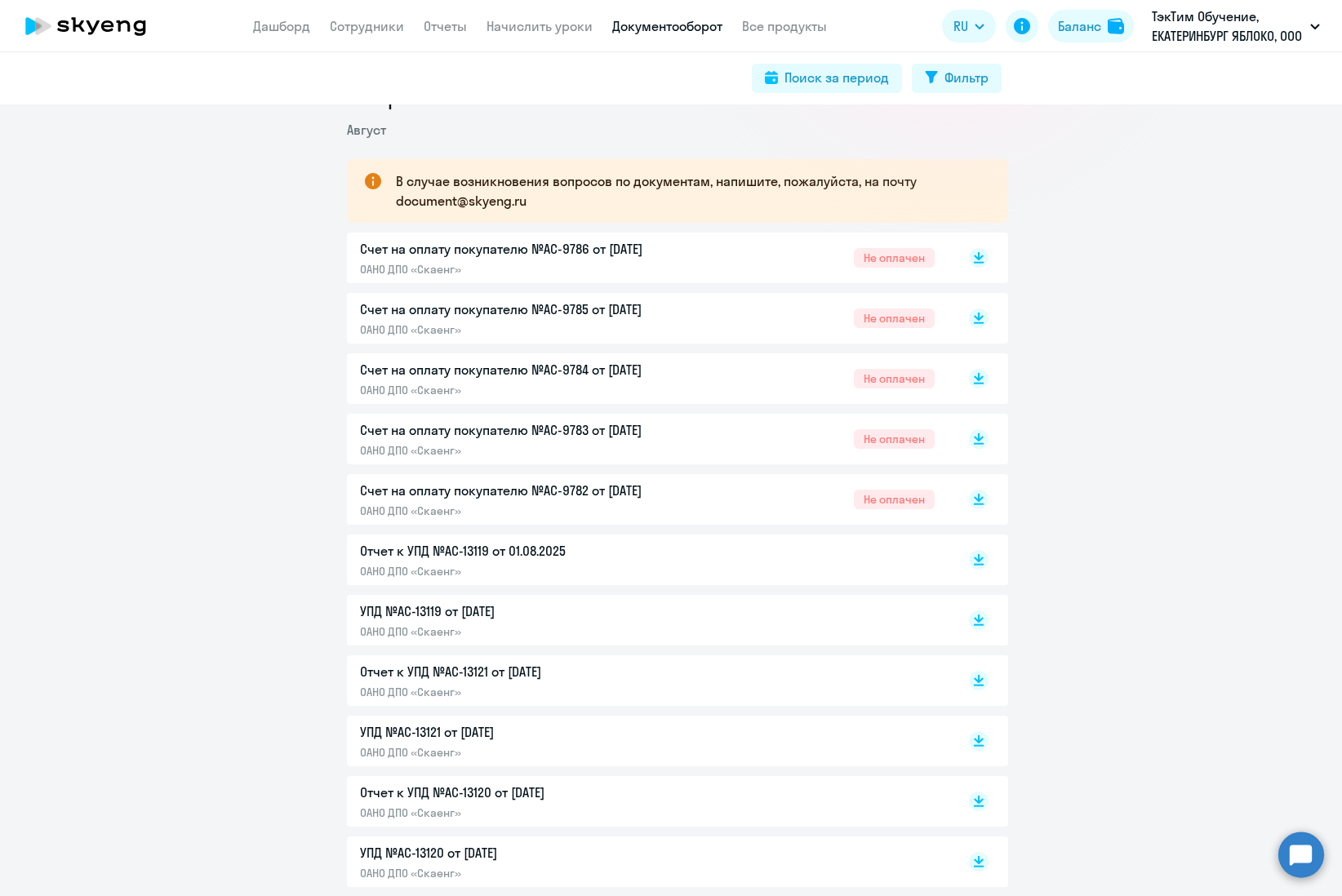 click on "Отчет к УПД №AC-13119 от 01.08.2025" 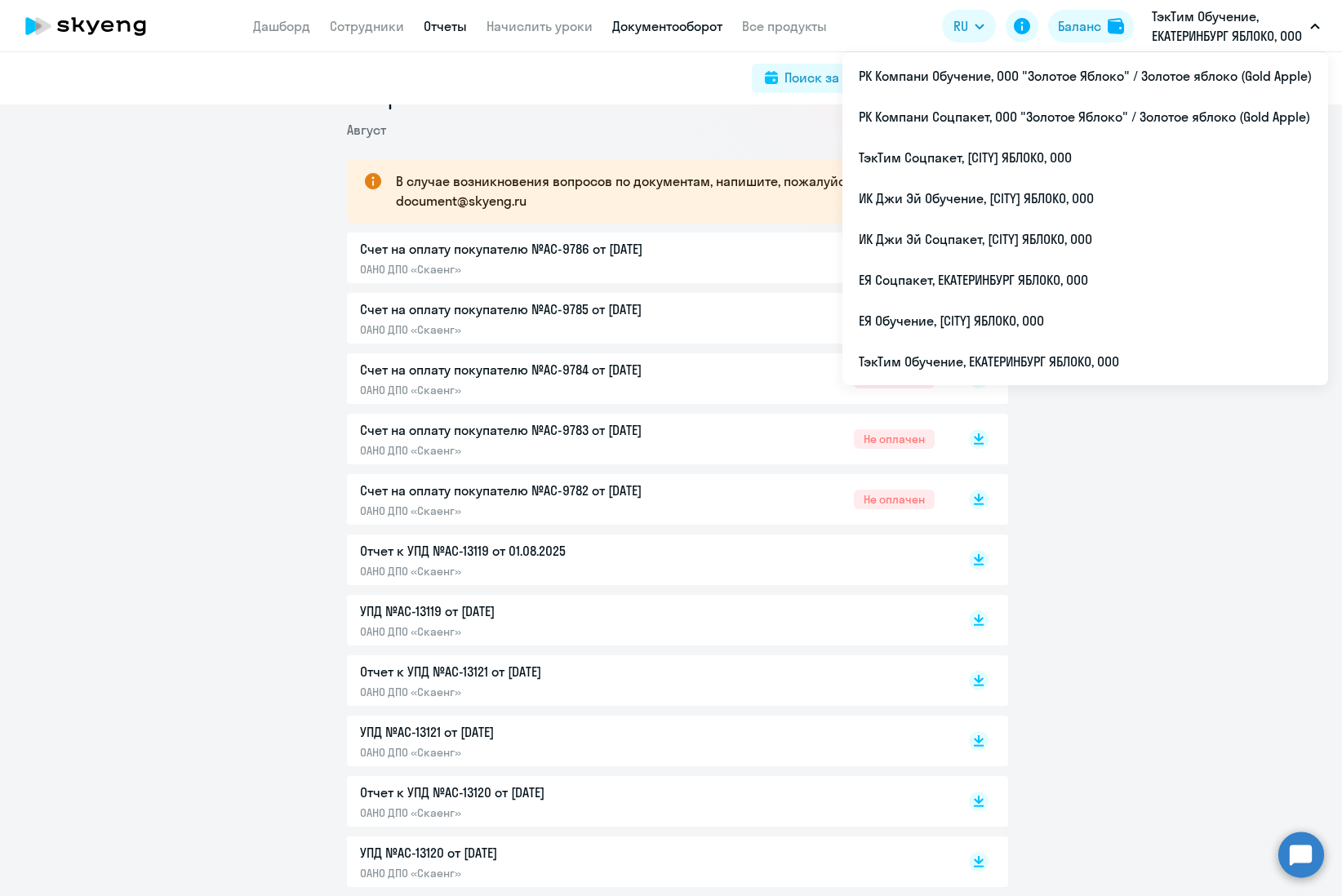 click on "Отчеты" at bounding box center (445, 26) 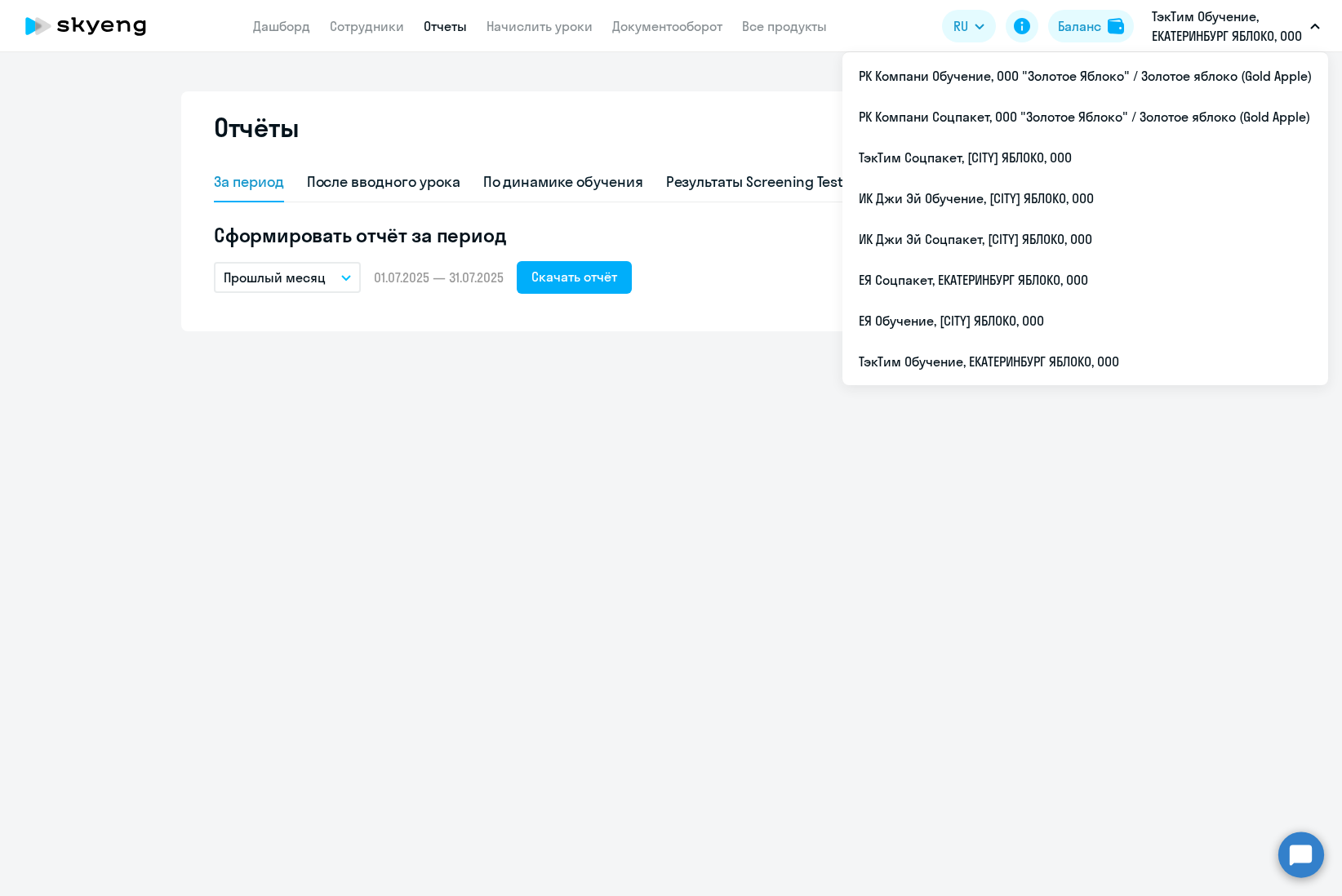 click on "ТэкТим Обучение, ЕКАТЕРИНБУРГ ЯБЛОКО, ООО" at bounding box center [1228, 26] 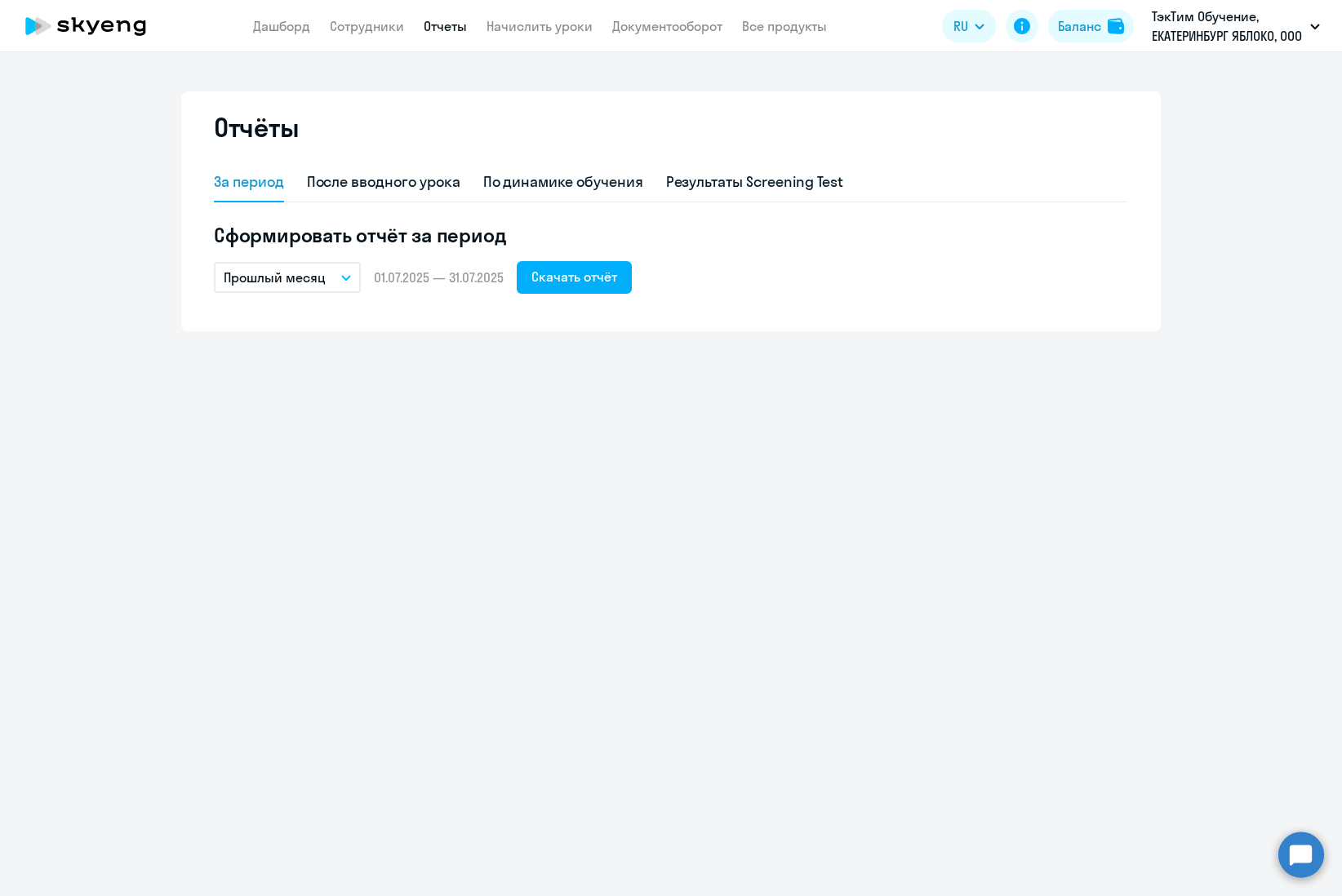 click on "ТэкТим Обучение, ЕКАТЕРИНБУРГ ЯБЛОКО, ООО" at bounding box center (1228, 26) 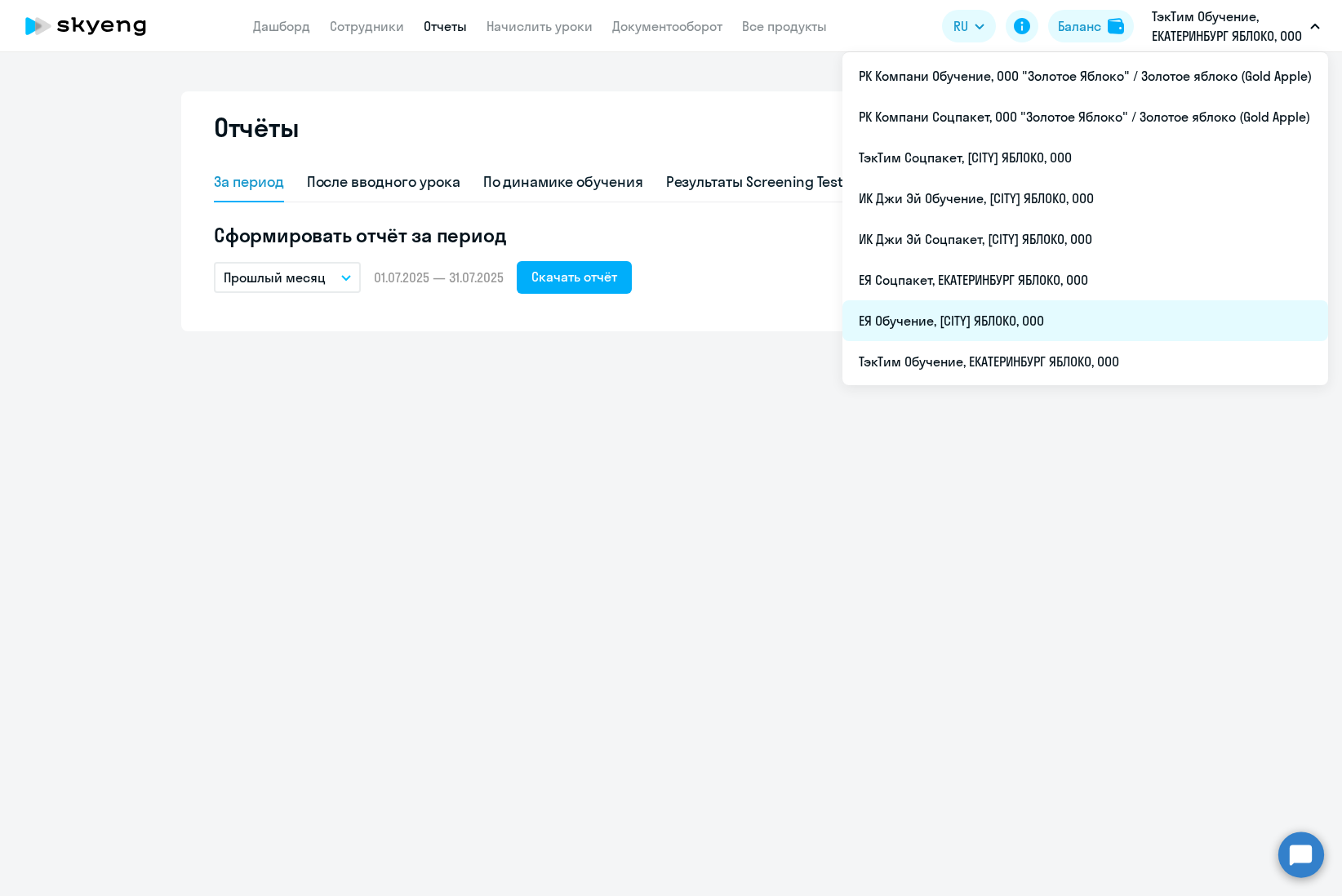 click on "ЕЯ Обучение, [CITY] ЯБЛОКО, ООО" at bounding box center [1085, 321] 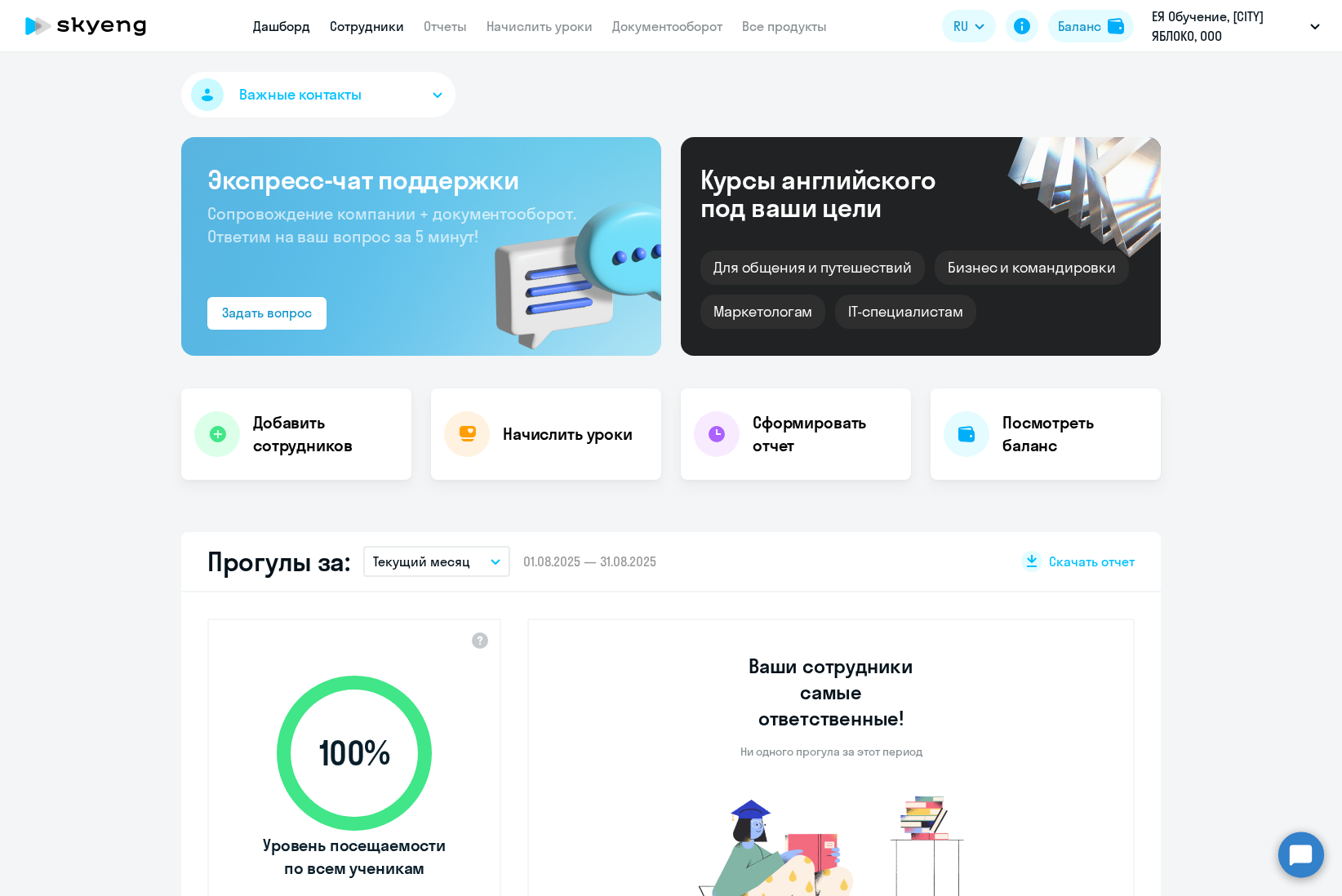 click on "Сотрудники" at bounding box center [367, 26] 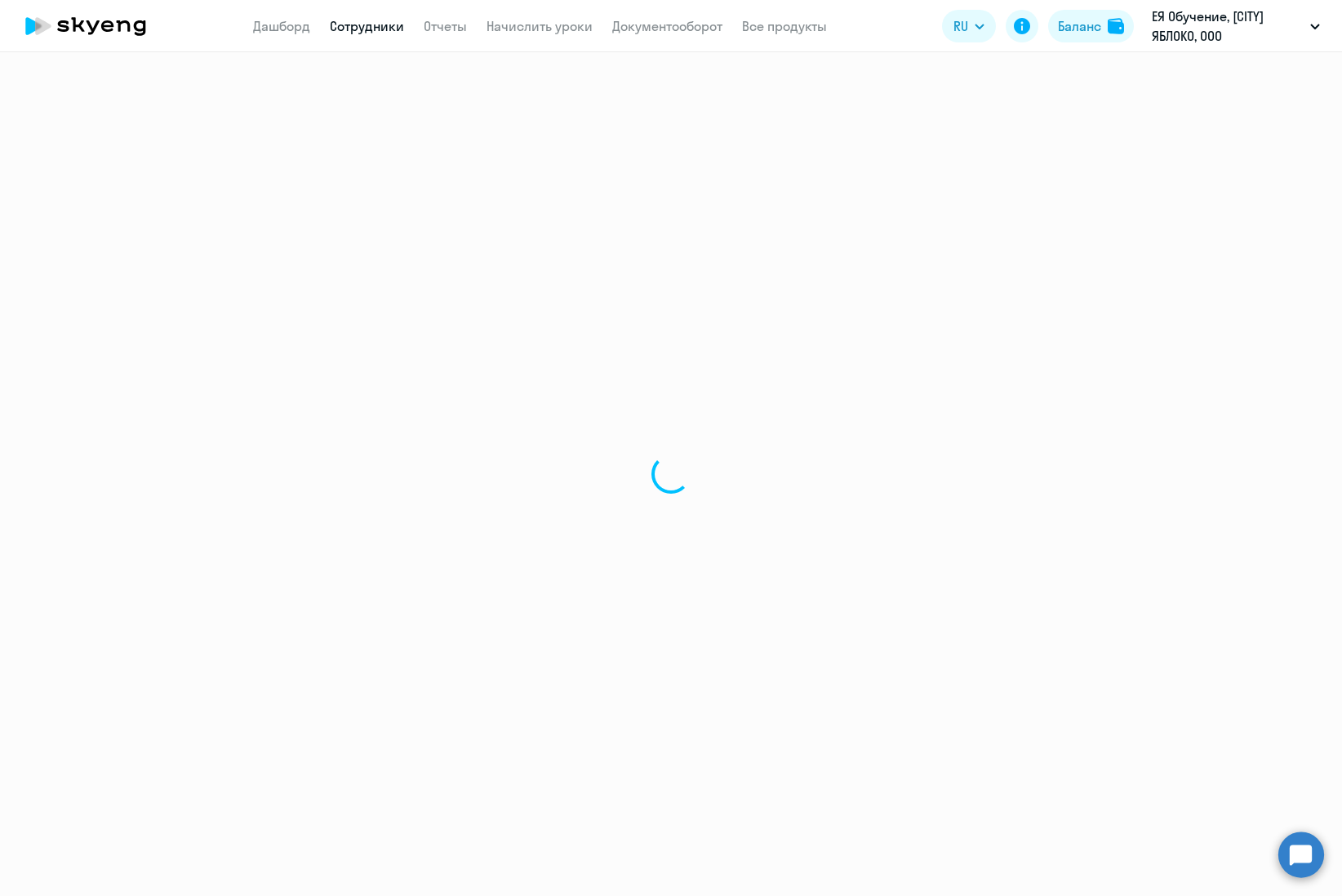 select on "30" 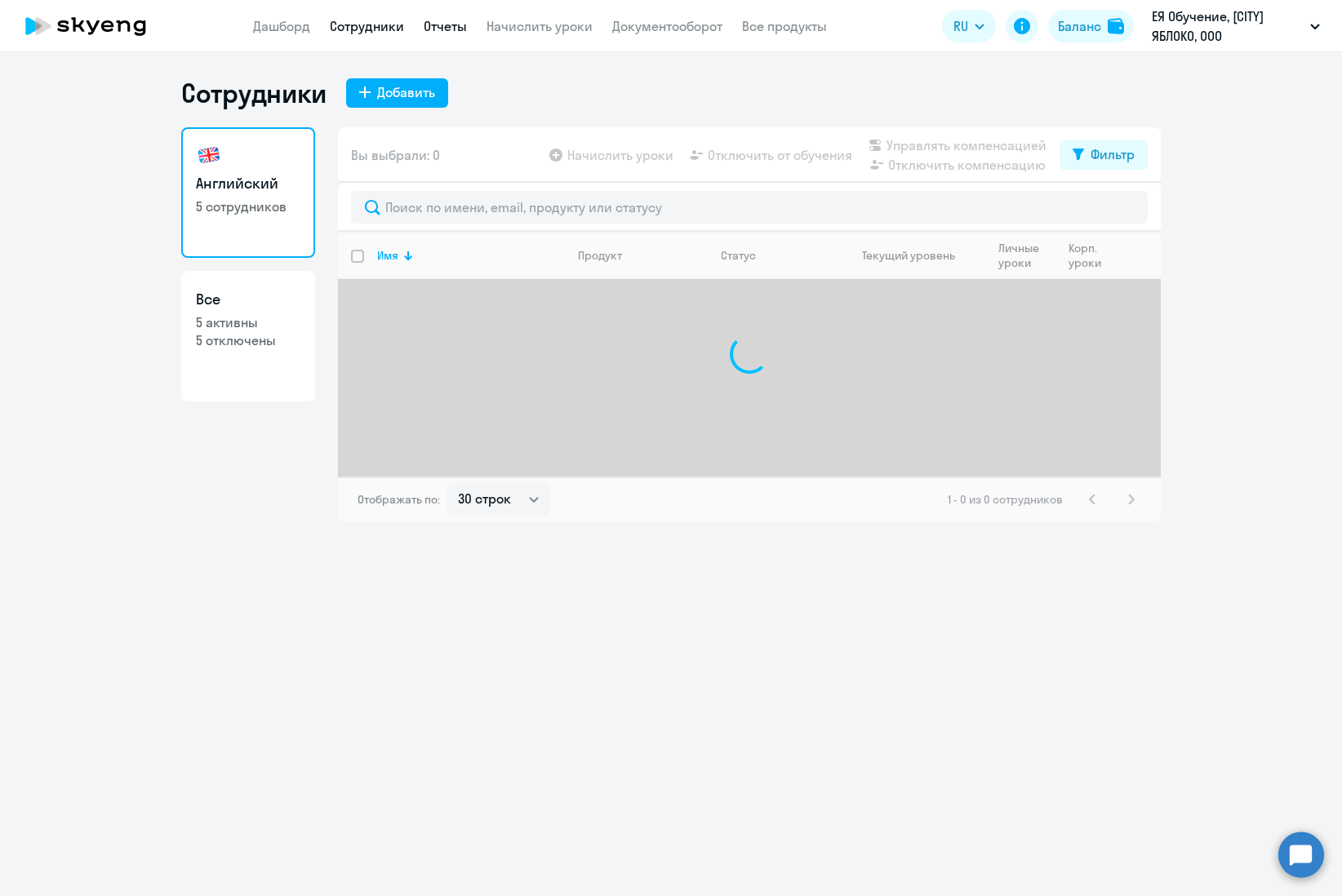 click on "Отчеты" at bounding box center (445, 26) 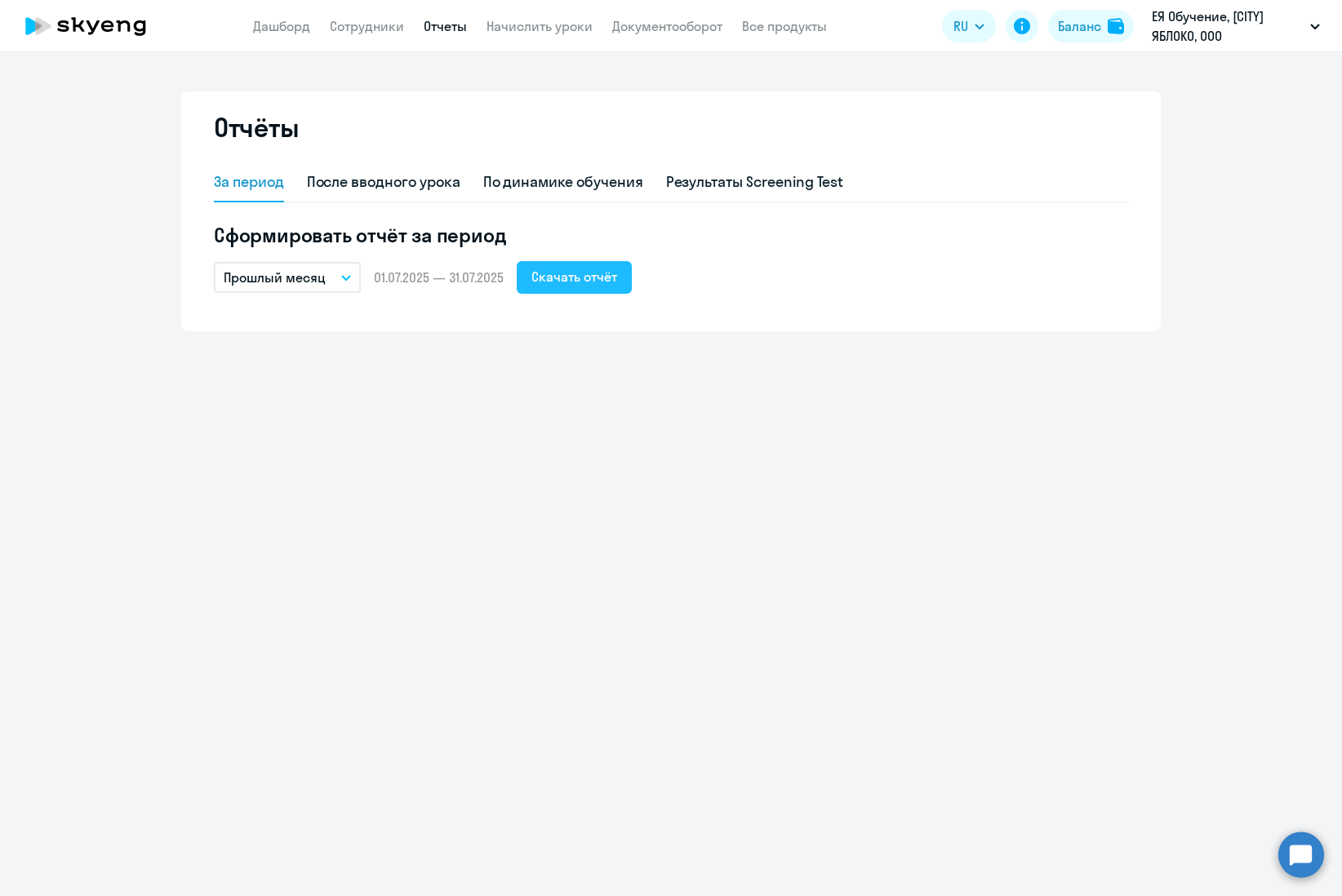 click on "Скачать отчёт" 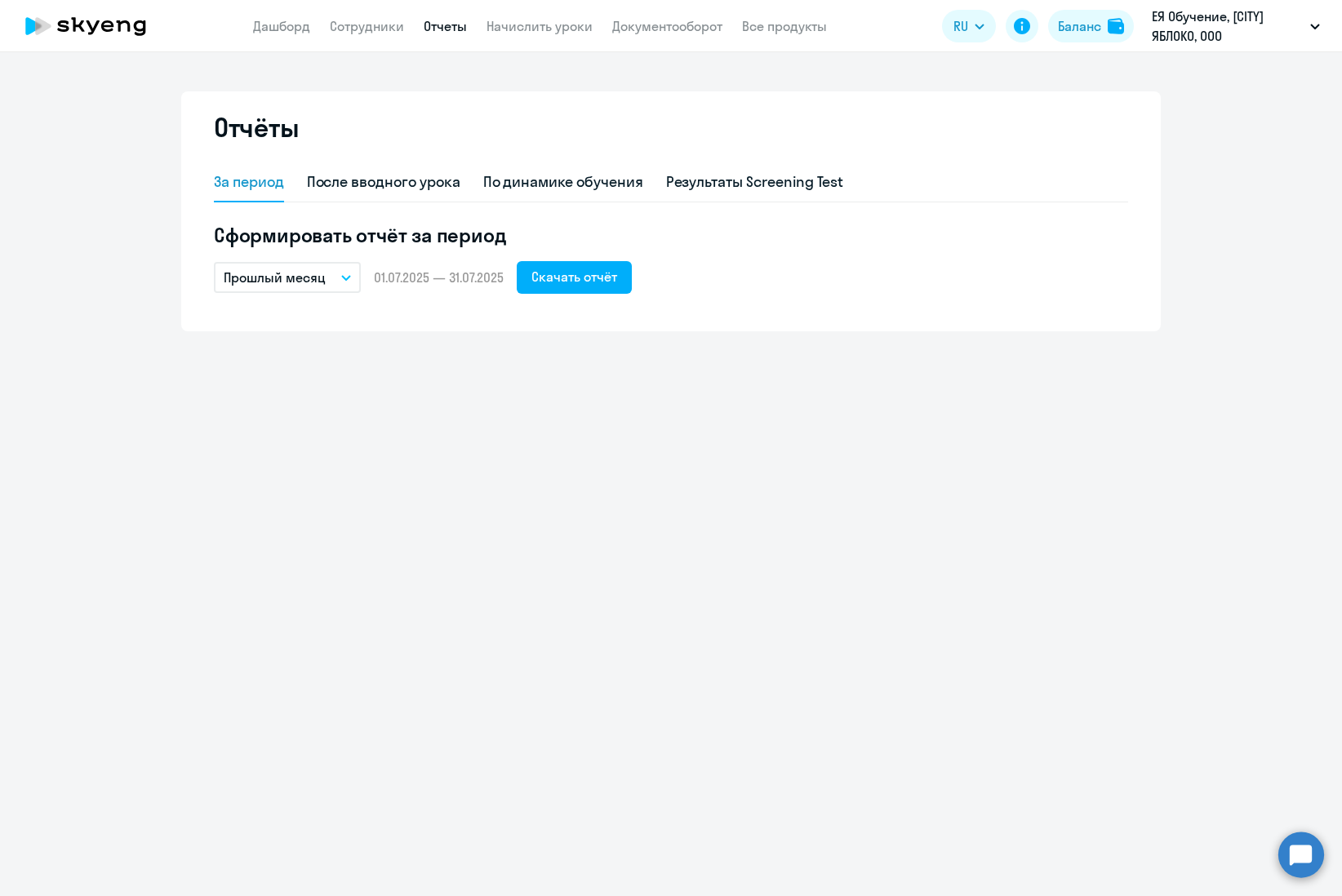 click on "Отчёты За период После вводного урока По динамике обучения Результаты Screening Test Сформировать отчёт за период  Прошлый месяц
–  01.07.2025 — 31.07.2025   Скачать отчёт" at bounding box center [671, 474] 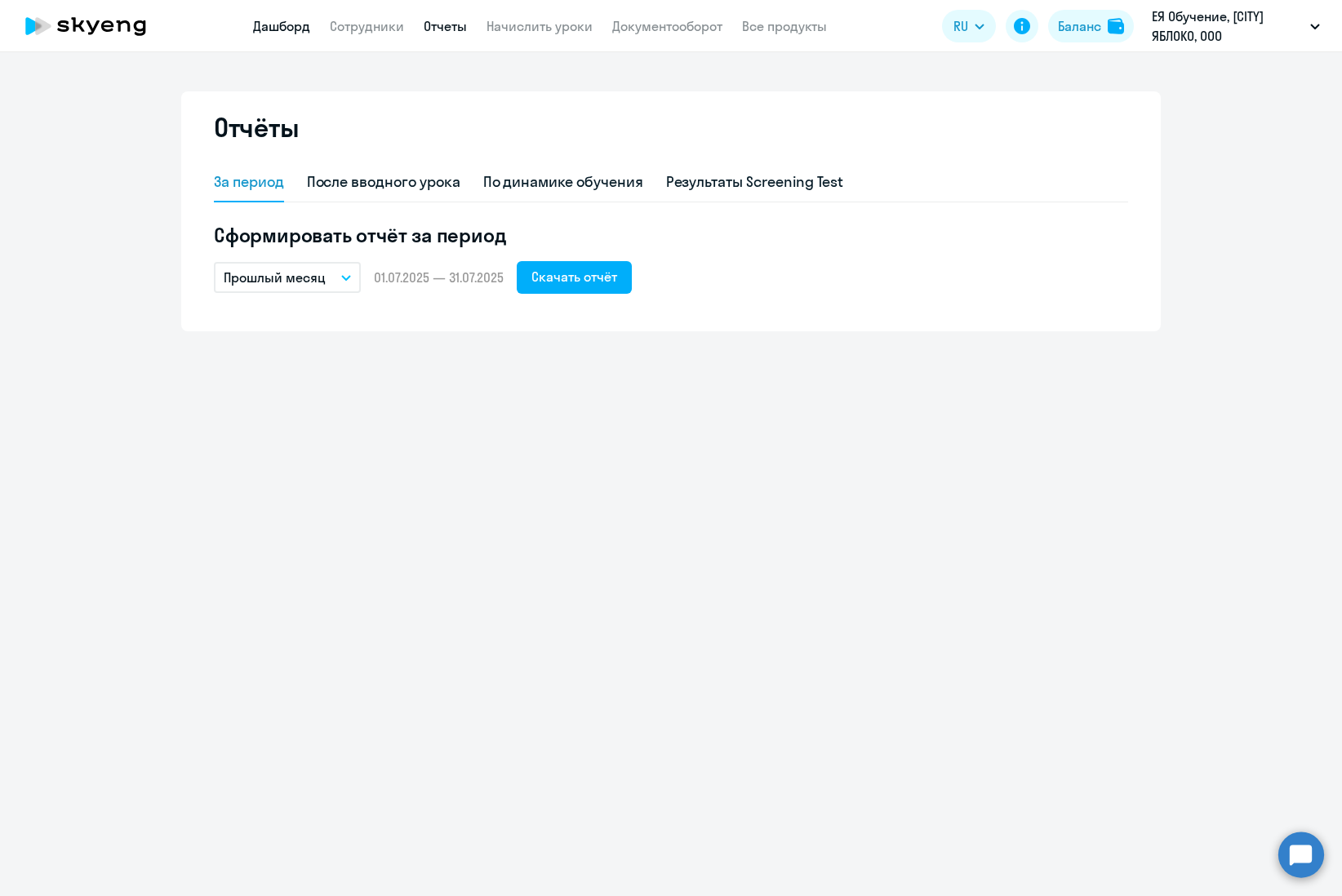 click on "Дашборд" at bounding box center (282, 26) 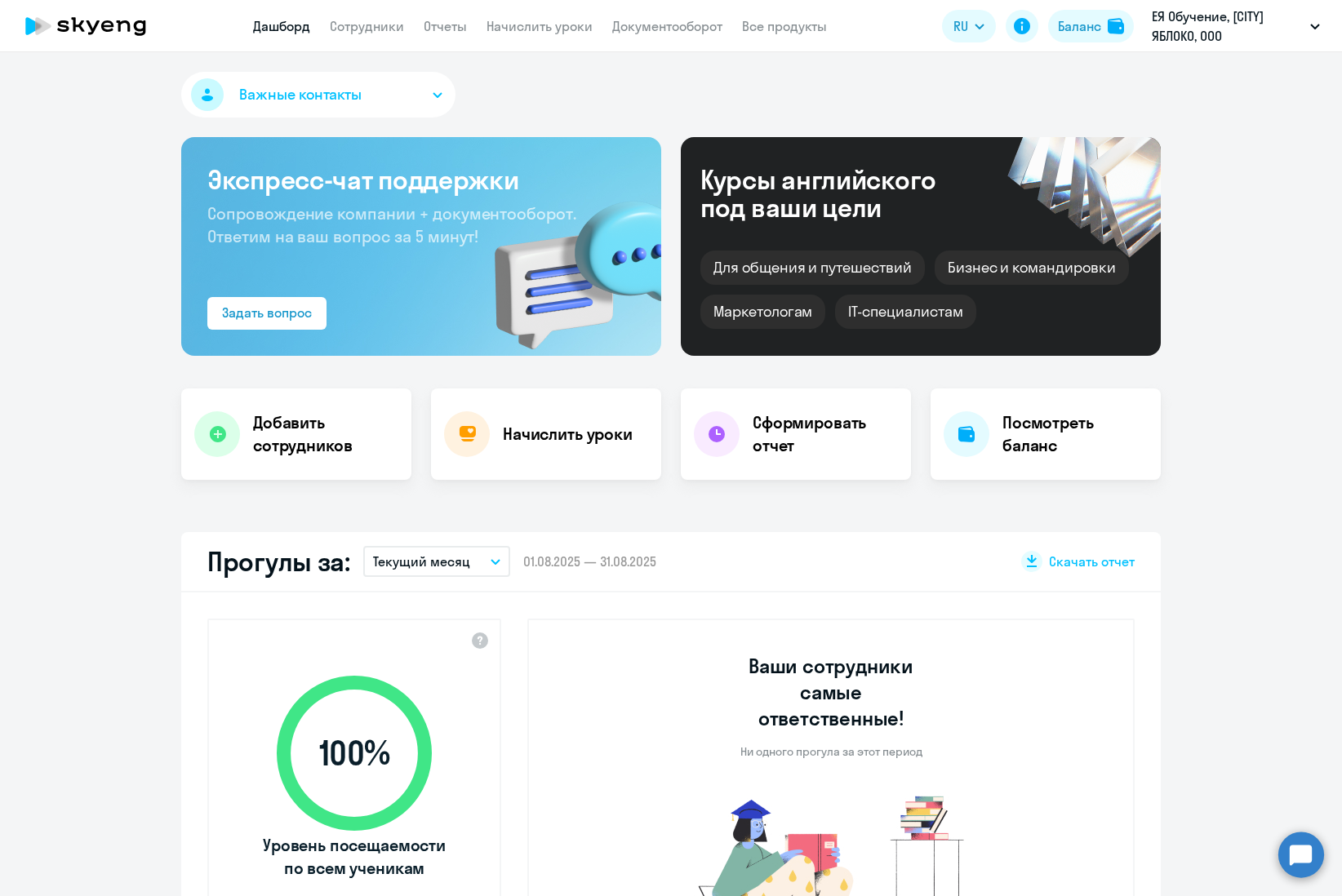 click on "Текущий месяц" at bounding box center (437, 561) 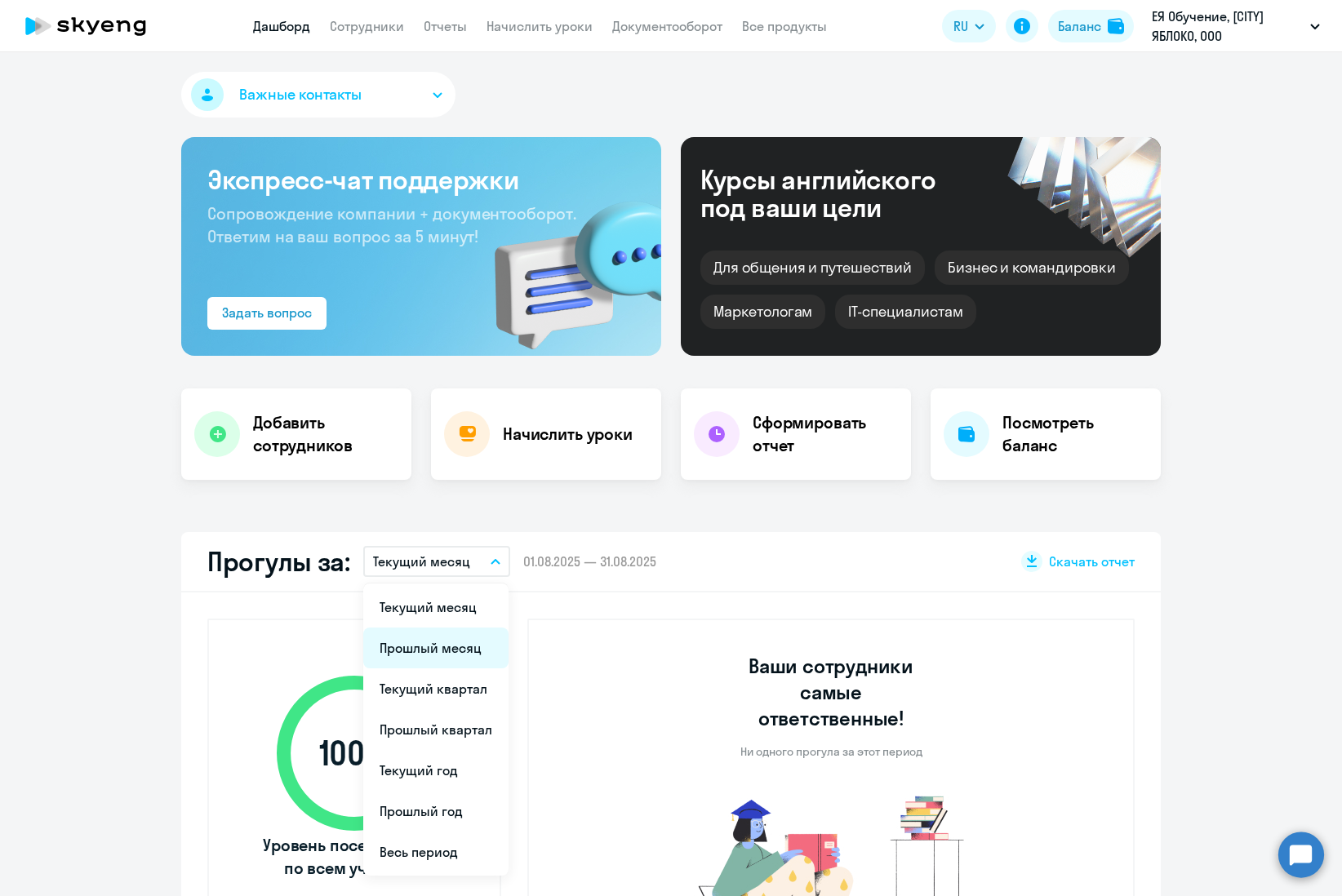 click on "Прошлый месяц" at bounding box center (436, 648) 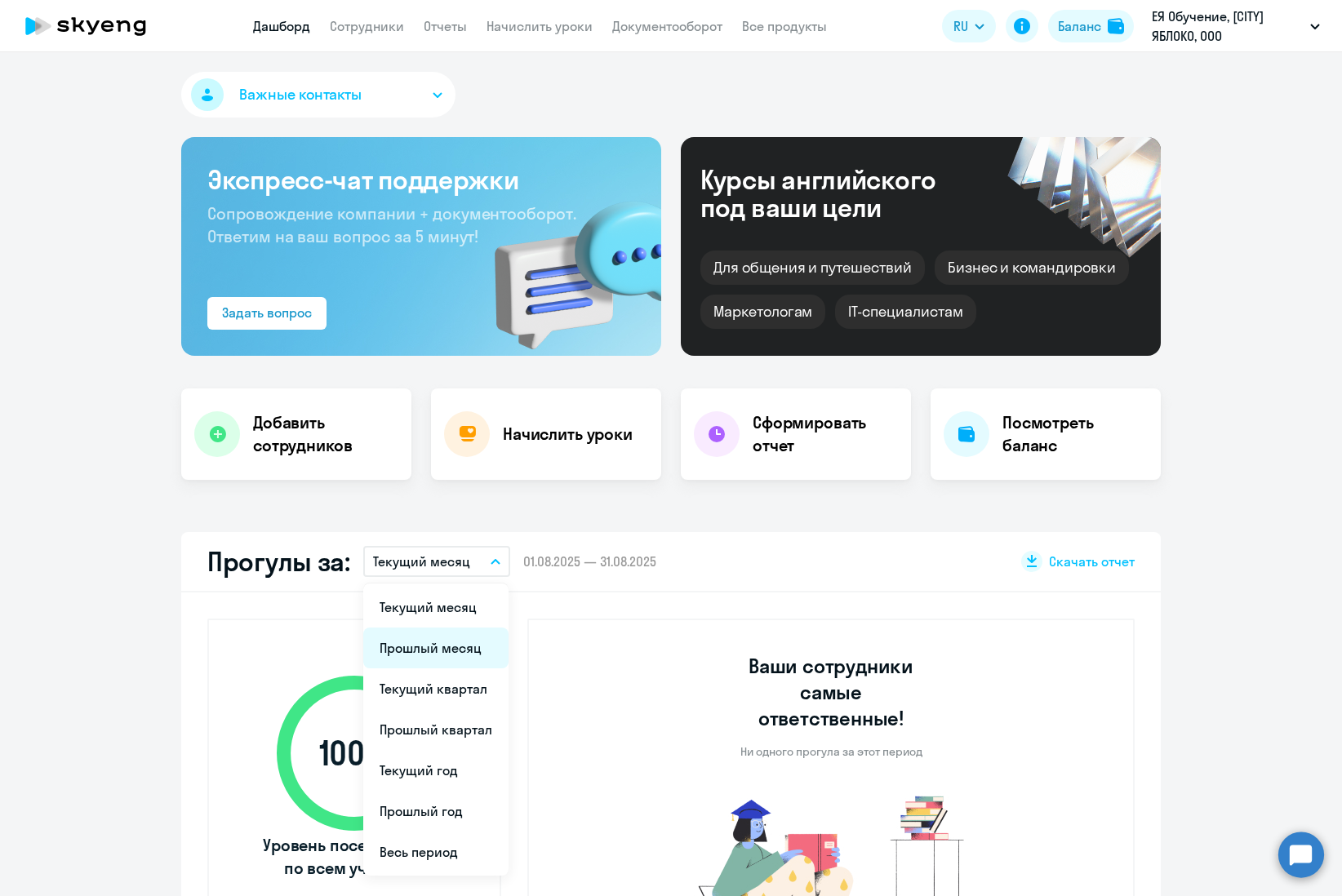 select on "30" 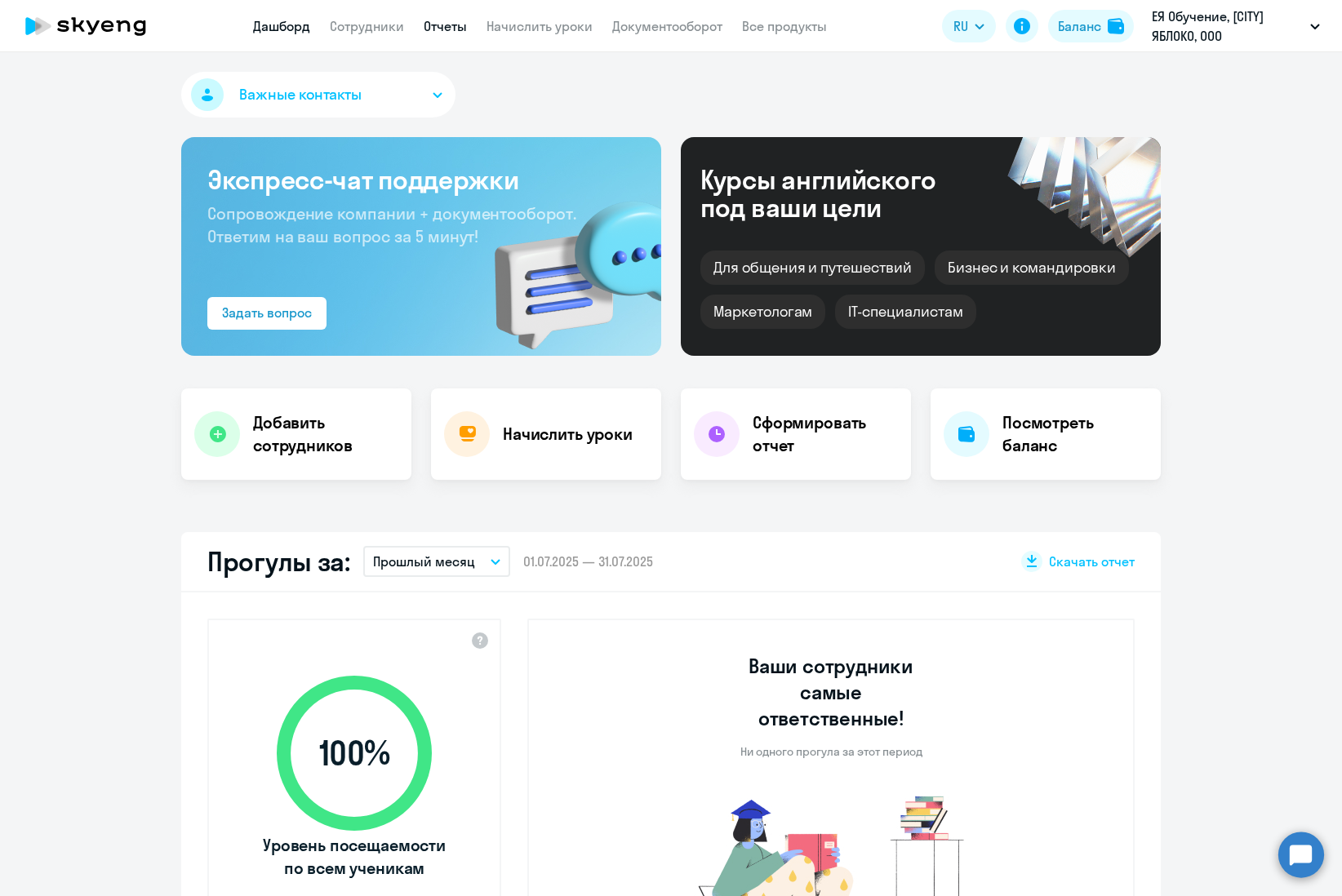 click on "Отчеты" at bounding box center (445, 26) 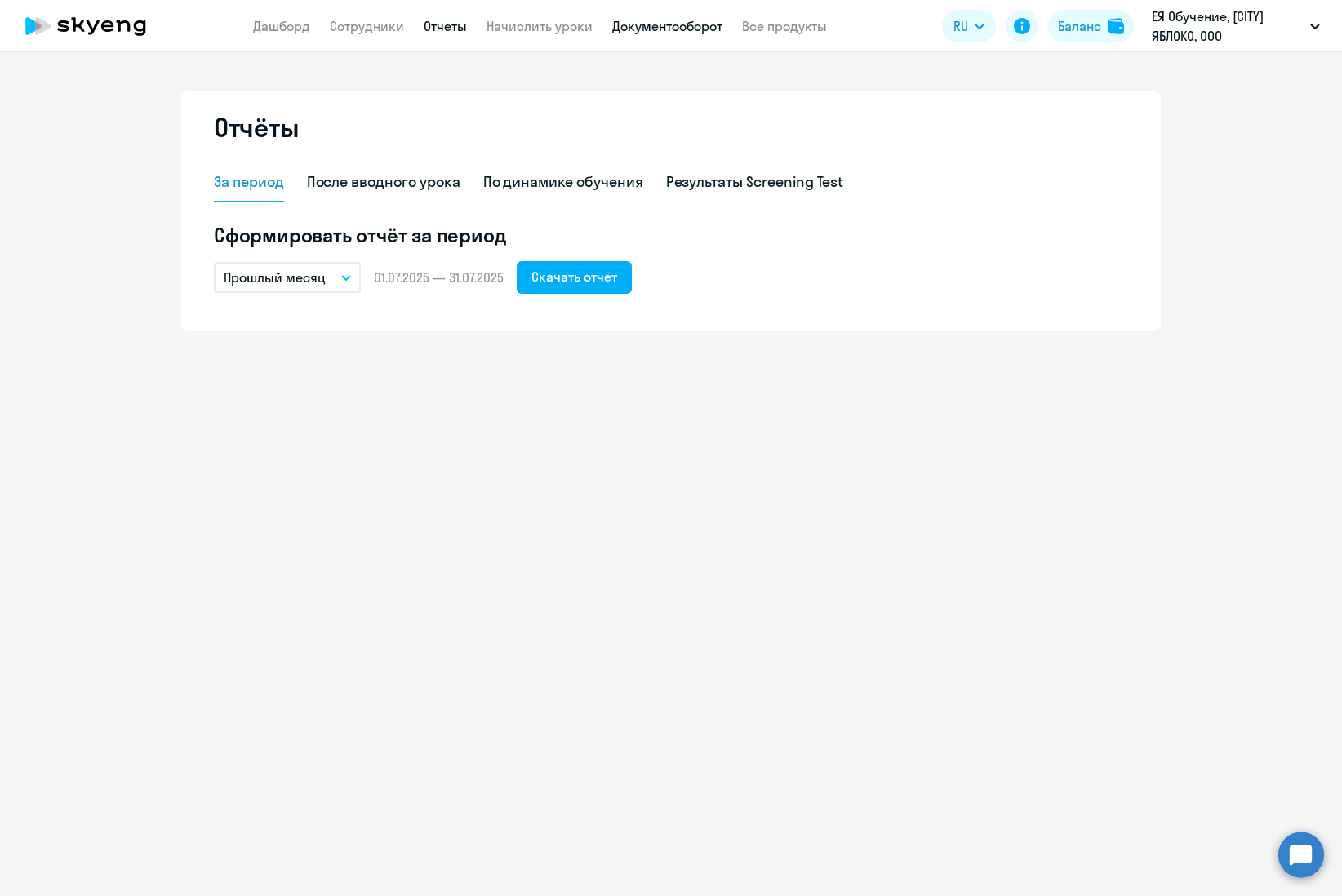 click on "Документооборот" at bounding box center [667, 26] 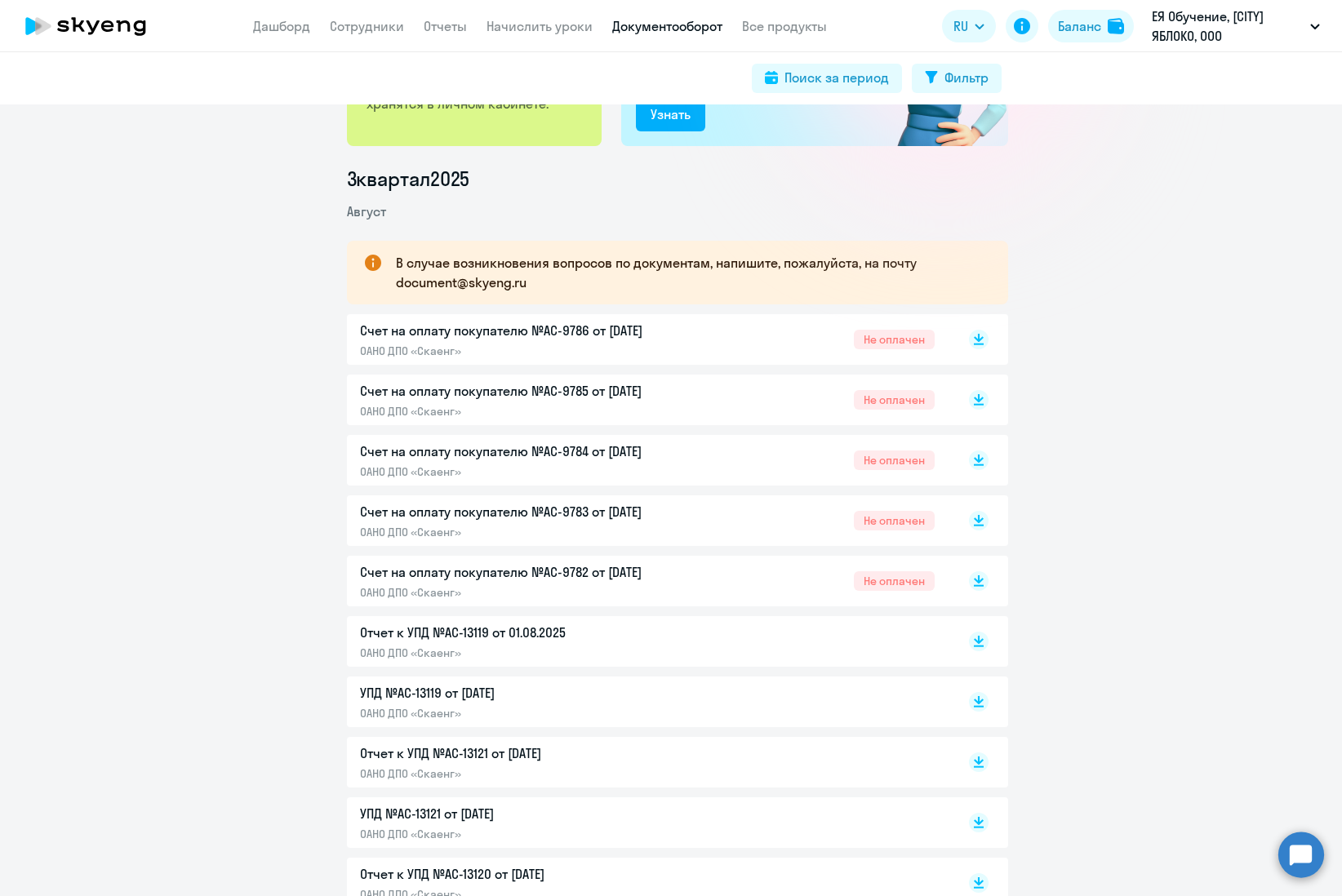 scroll, scrollTop: 245, scrollLeft: 0, axis: vertical 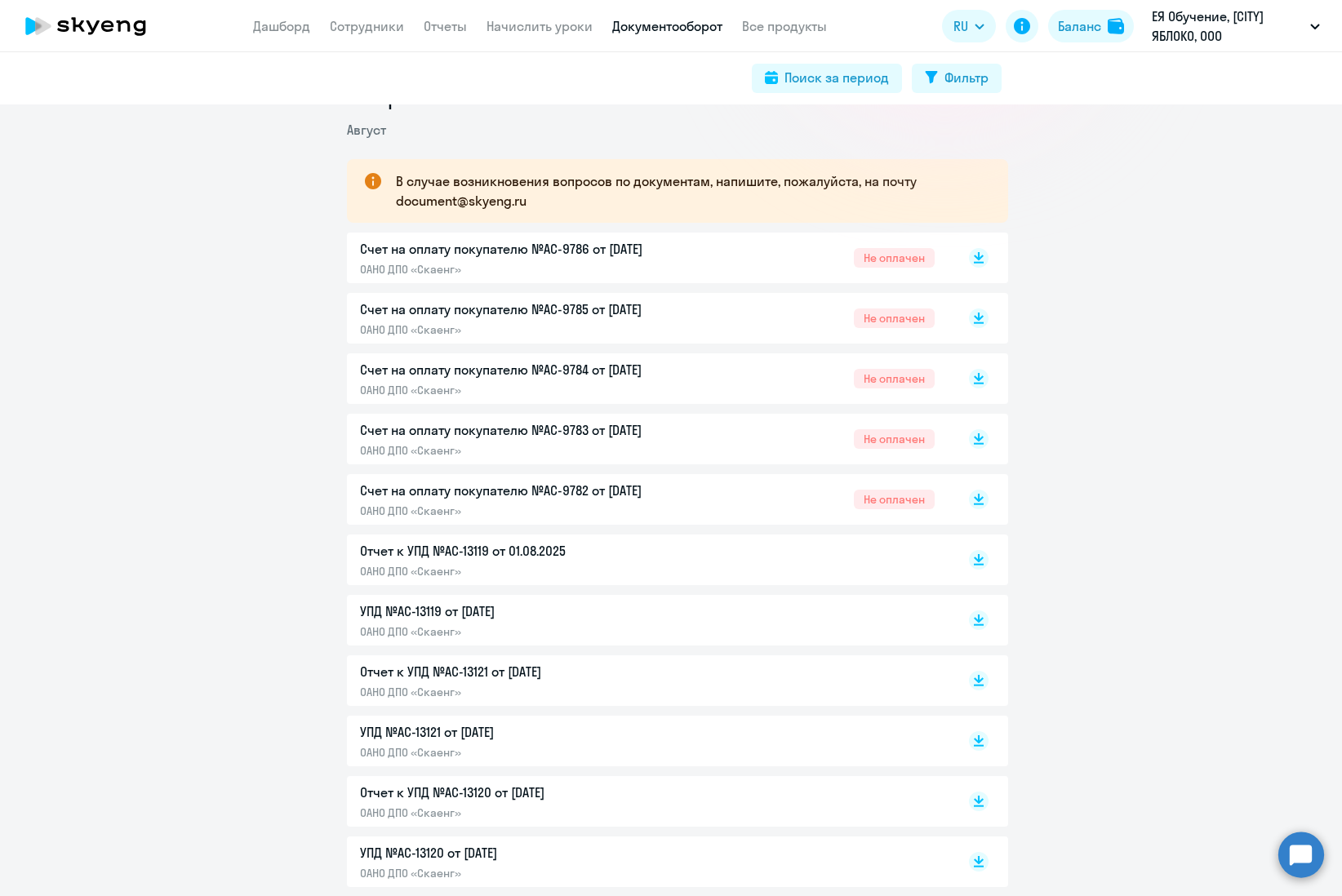 click on "УПД №AC-13119 от [DATE]" 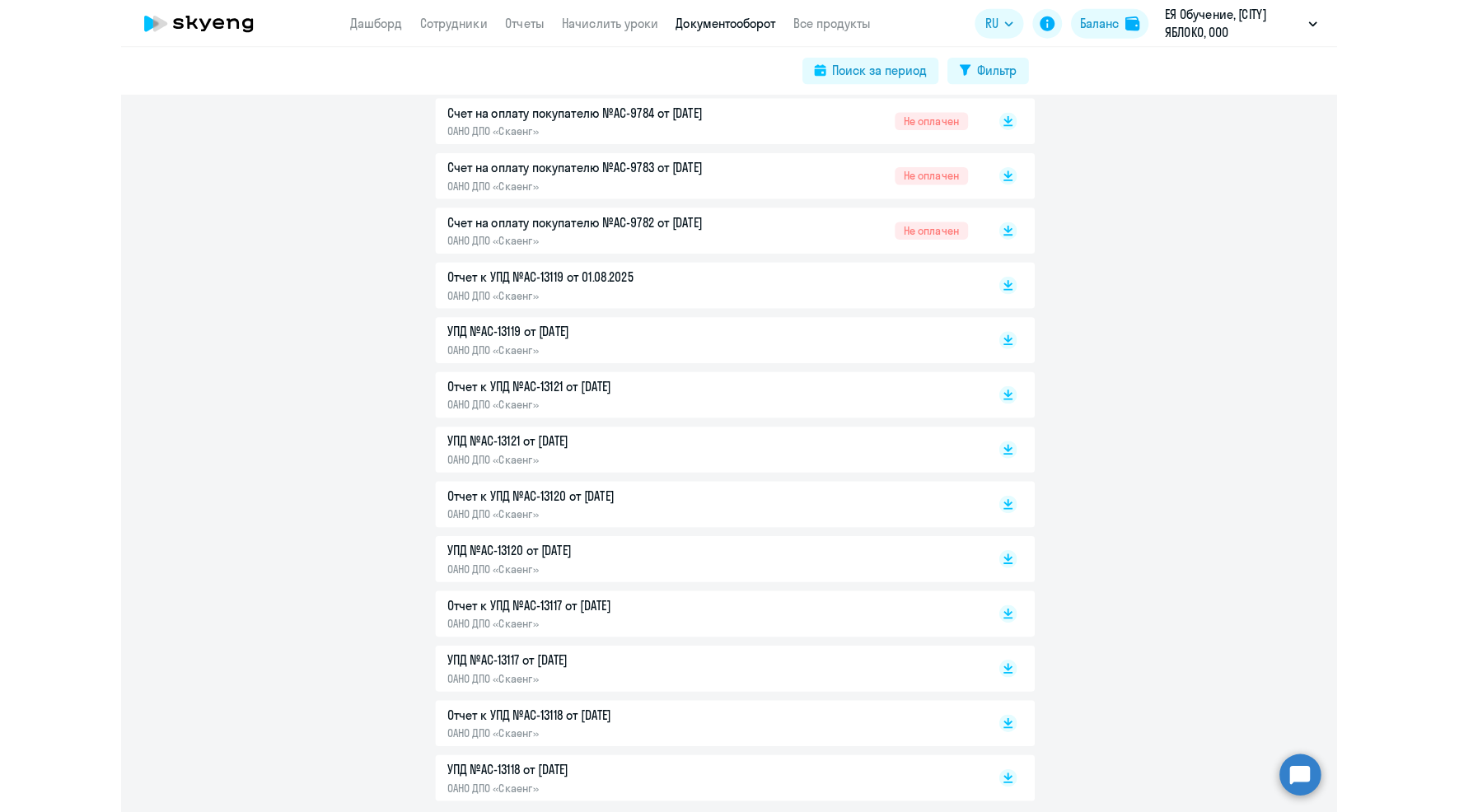 scroll, scrollTop: 576, scrollLeft: 0, axis: vertical 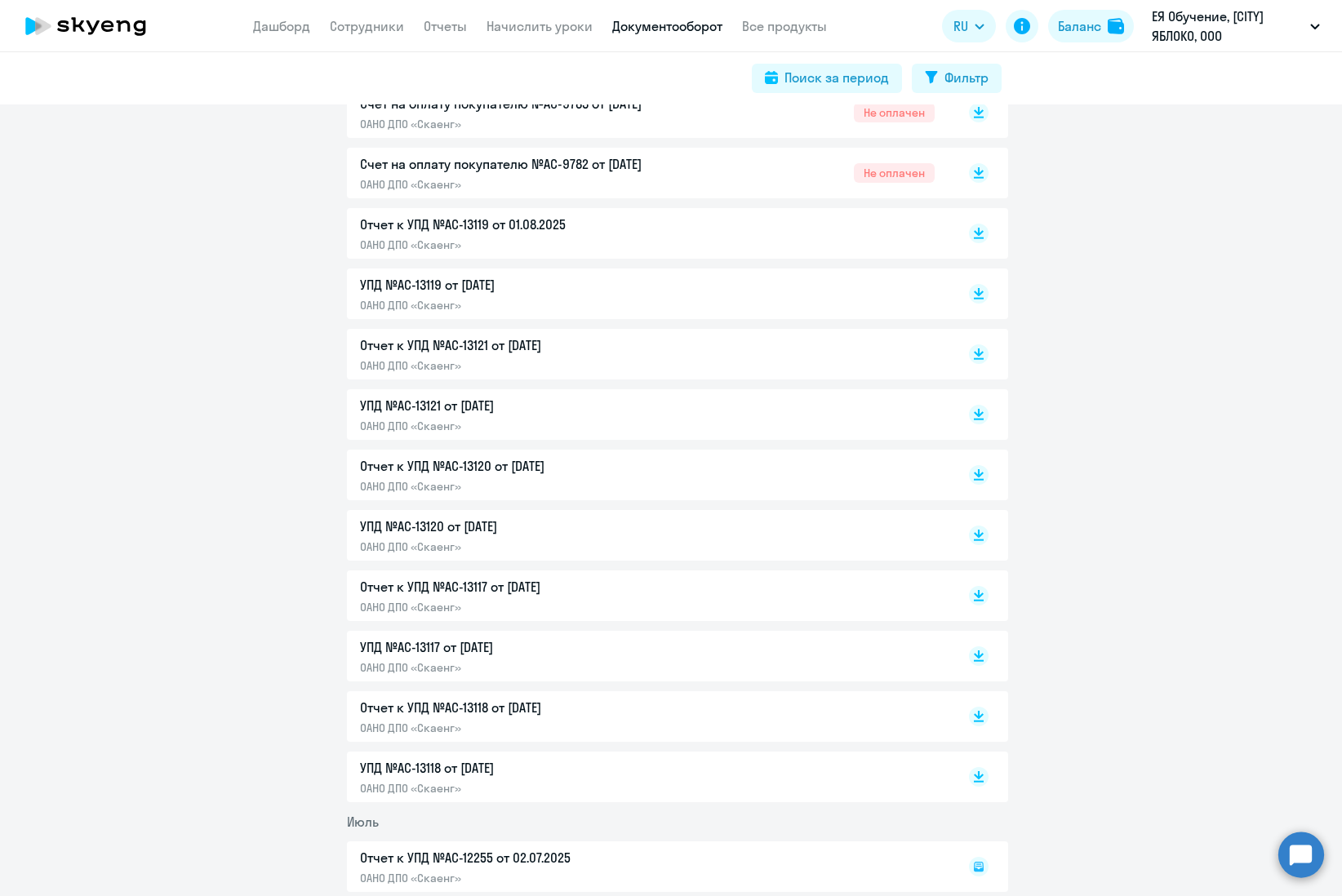 click on "Отчет к УПД №AC-13121 от [DATE]" 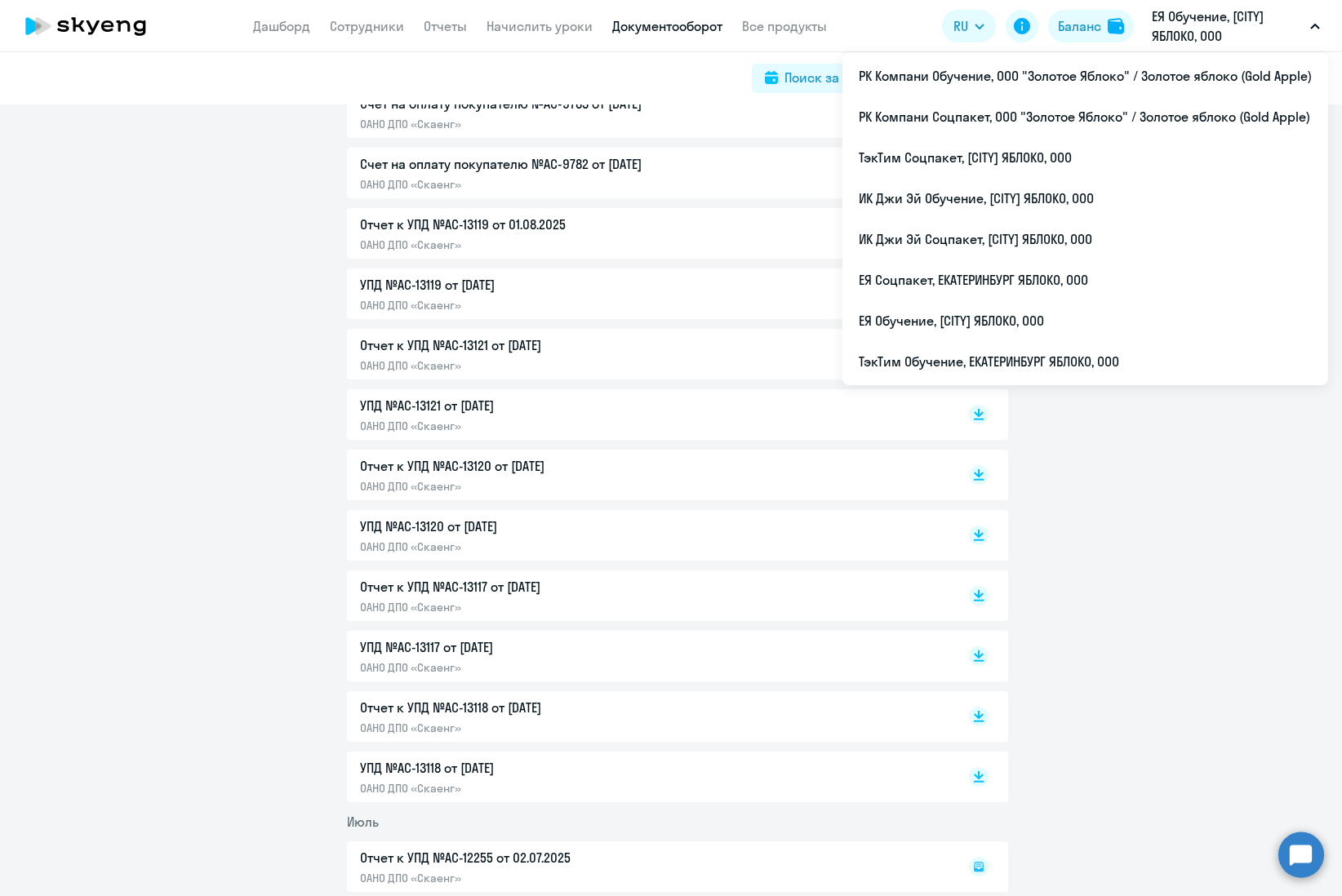 click on "ЕЯ Обучение, [CITY] ЯБЛОКО, ООО" at bounding box center (1228, 26) 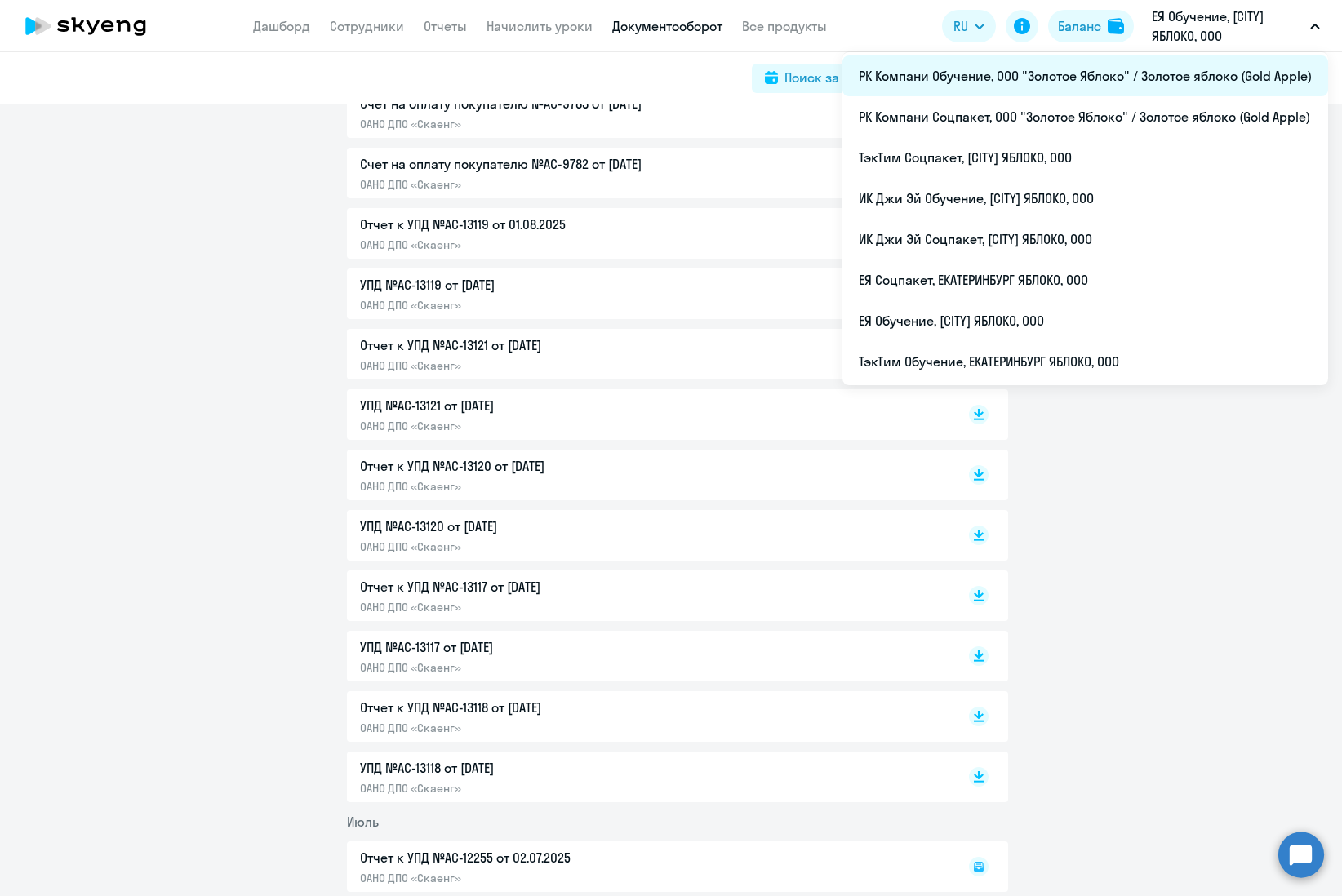 click on "РК Компани Обучение, ООО "Золотое Яблоко" / Золотое яблоко (Gold Apple)" at bounding box center [1085, 76] 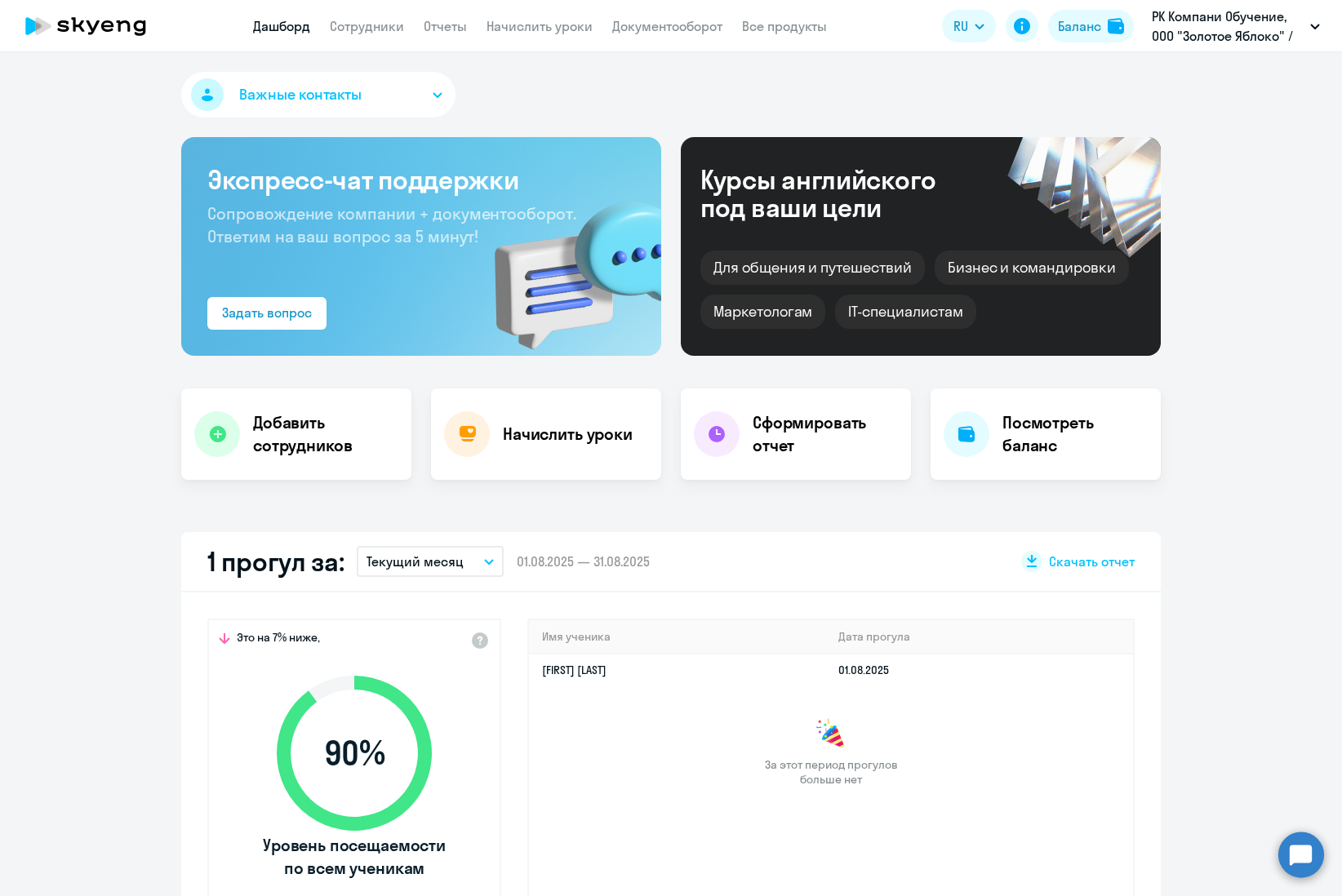 select on "30" 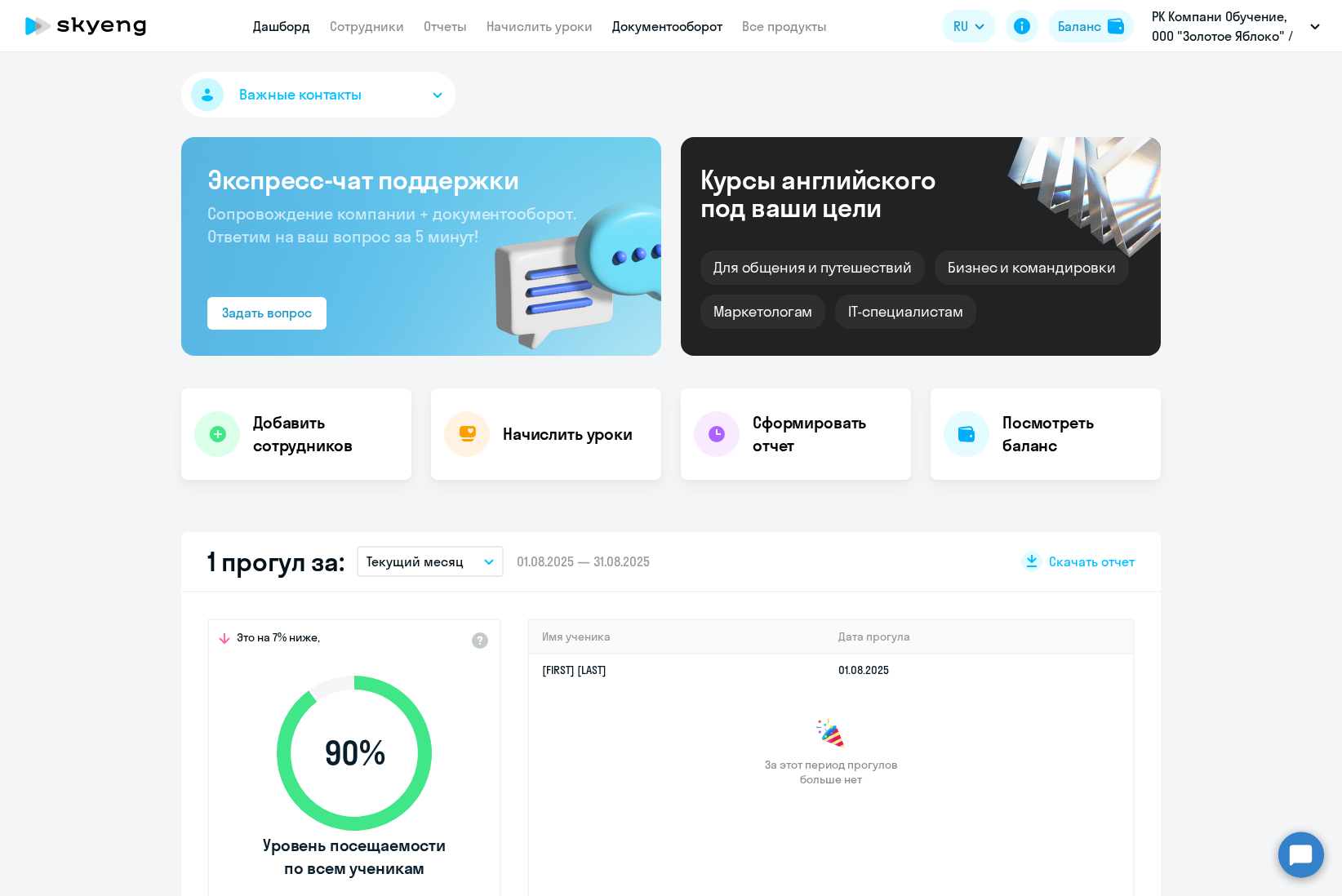 click on "Документооборот" at bounding box center (667, 26) 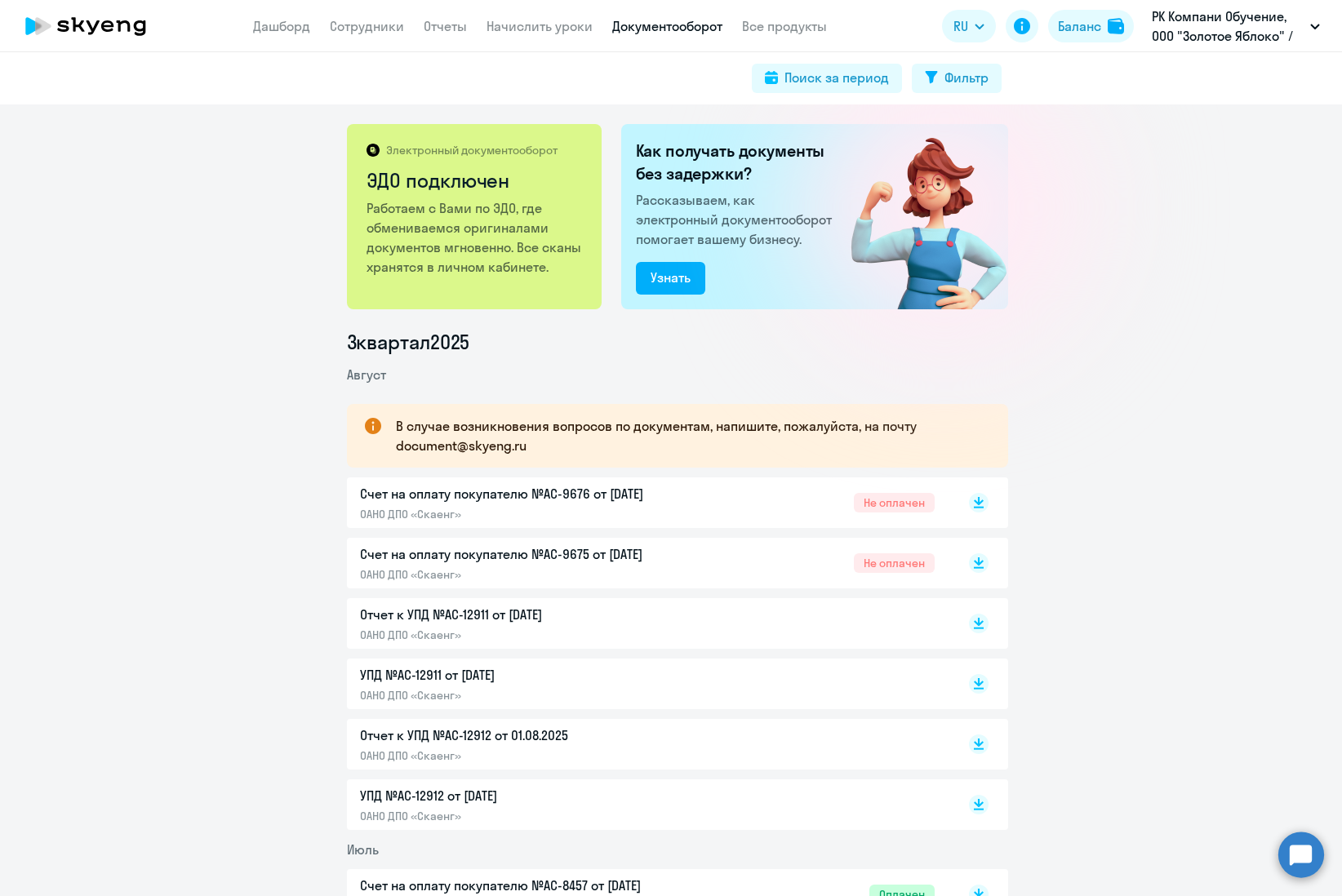 click on "Отчет к УПД №AC-12911 от [DATE]" 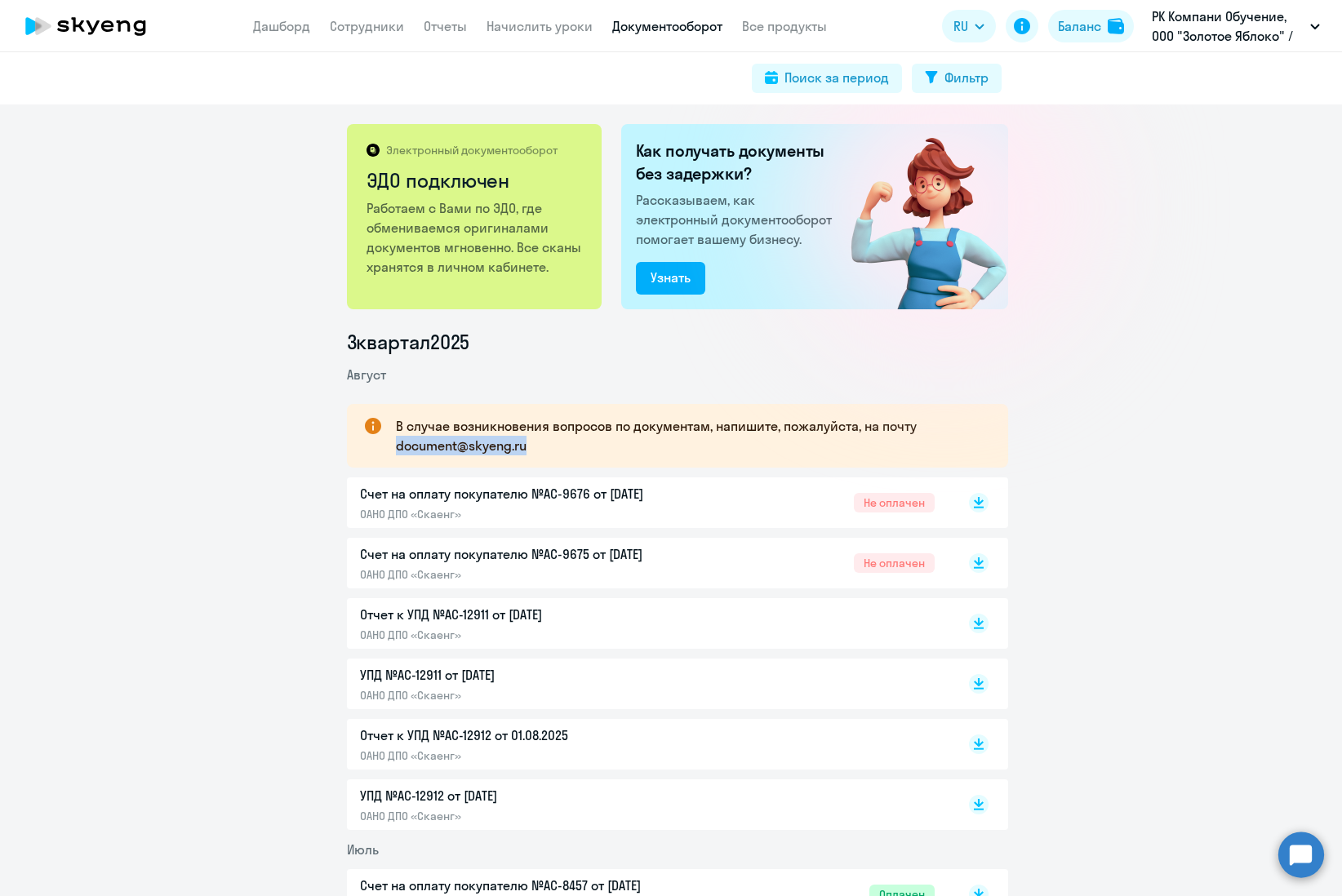 drag, startPoint x: 389, startPoint y: 445, endPoint x: 554, endPoint y: 447, distance: 165.01212 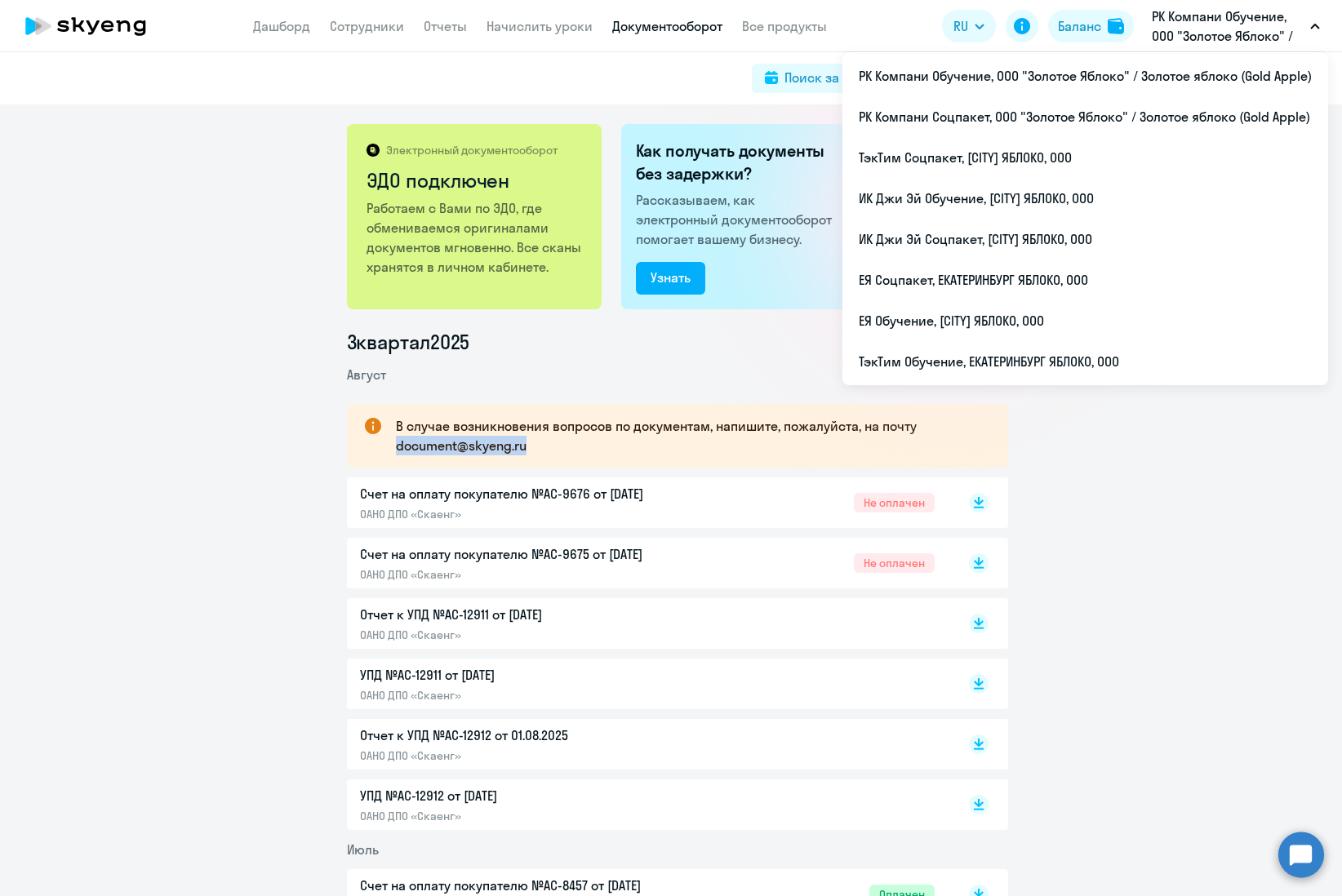 click on "РК Компани Обучение, ООО "Золотое Яблоко" / Золотое яблоко (Gold Apple)" at bounding box center (1228, 26) 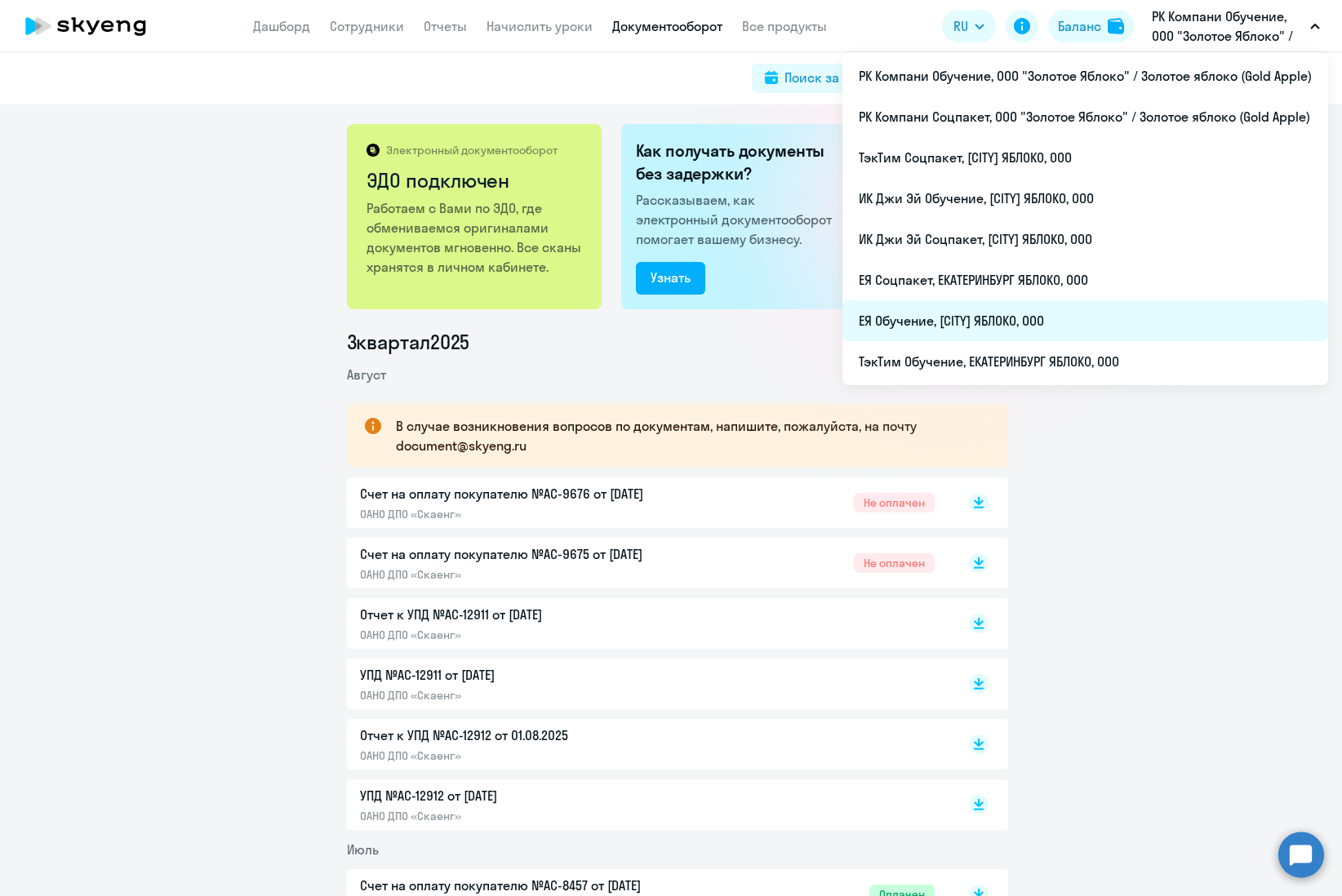 click on "ЕЯ Обучение, [CITY] ЯБЛОКО, ООО" at bounding box center (1085, 321) 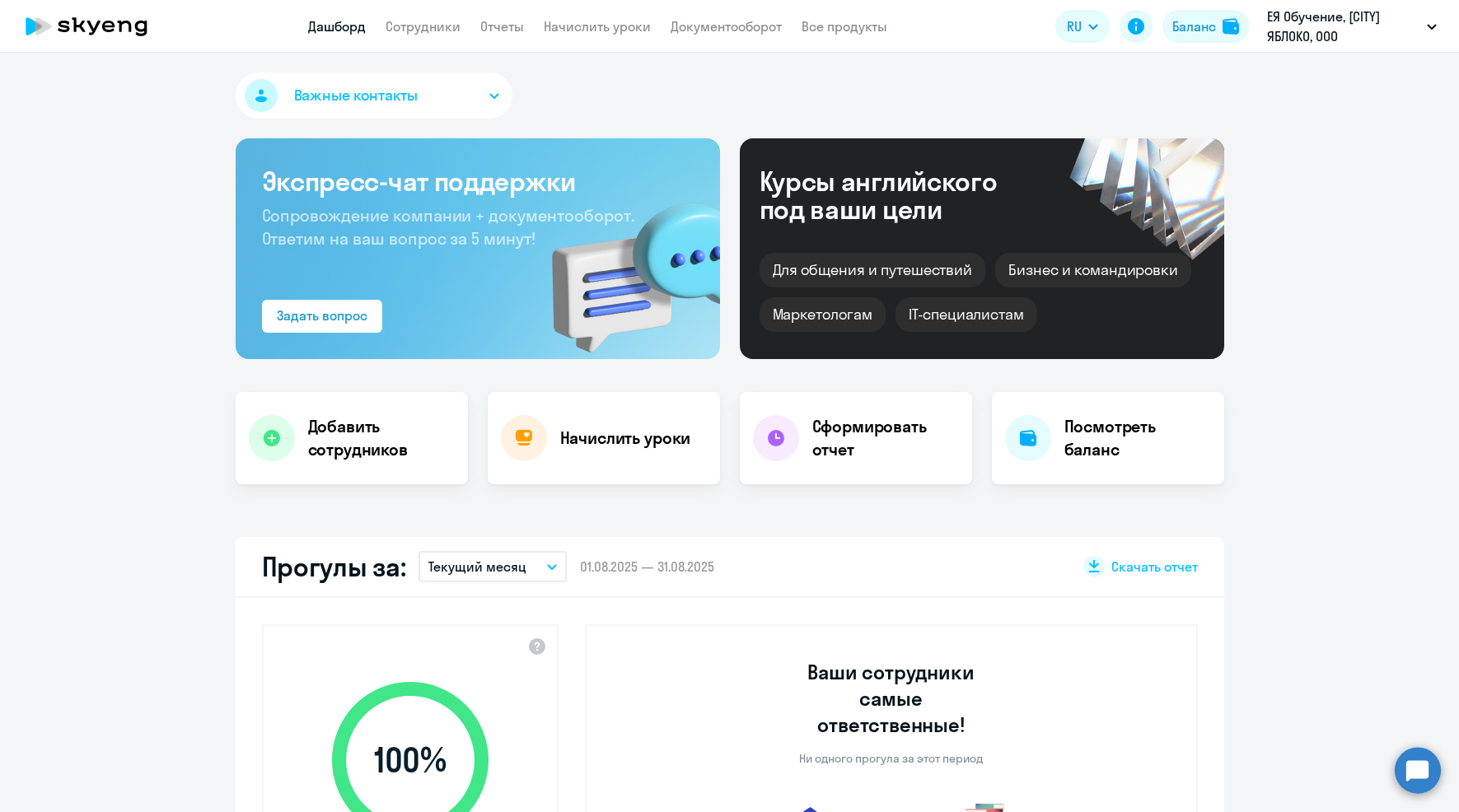 select on "30" 